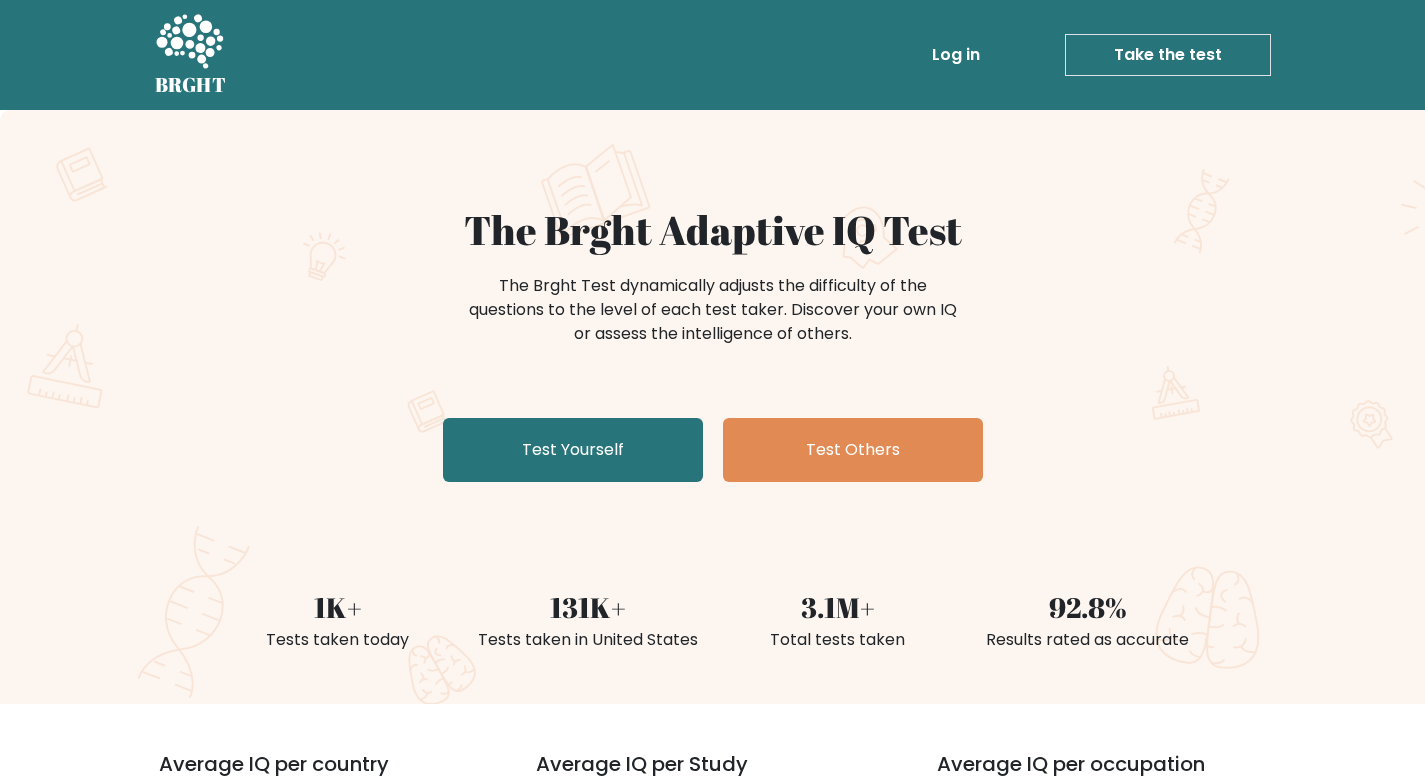 scroll, scrollTop: 0, scrollLeft: 0, axis: both 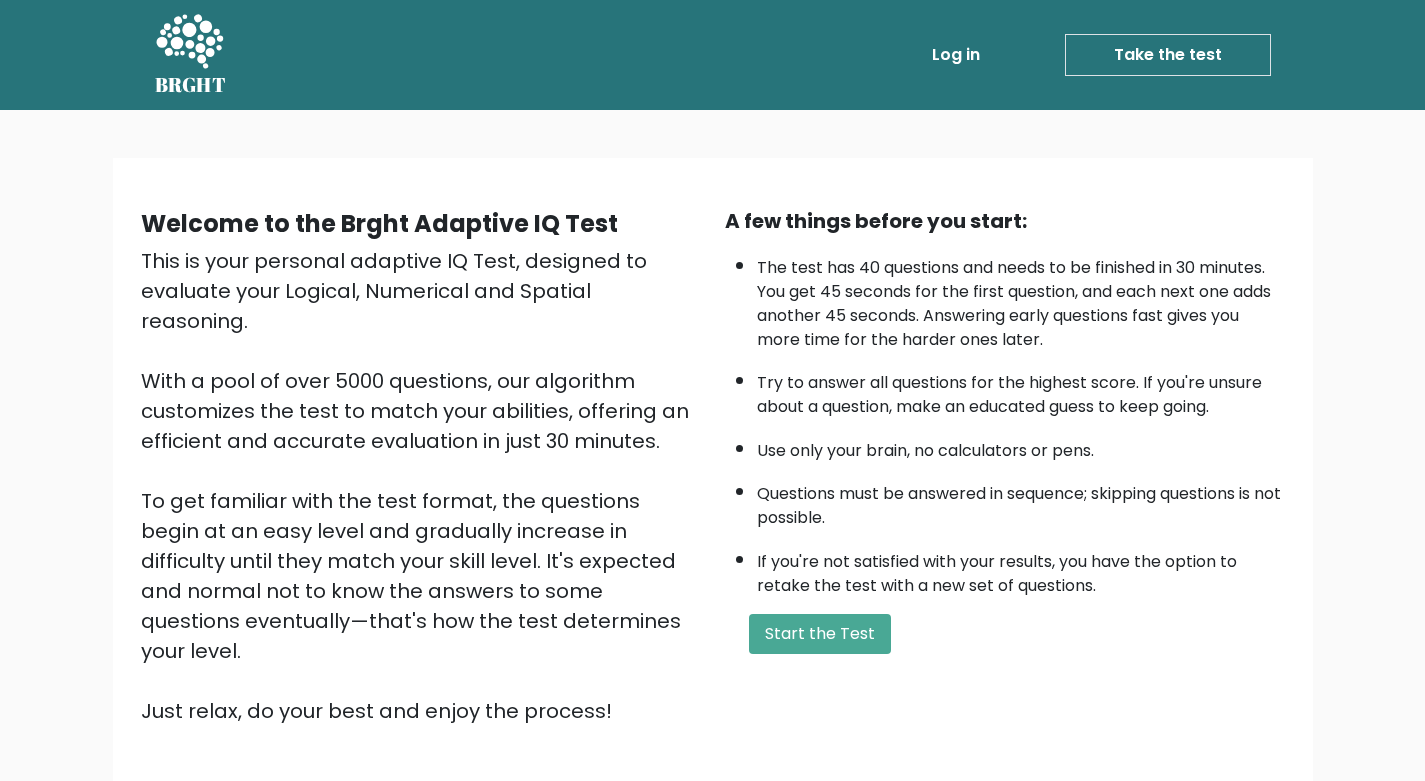 click on "Start the Test" at bounding box center [820, 634] 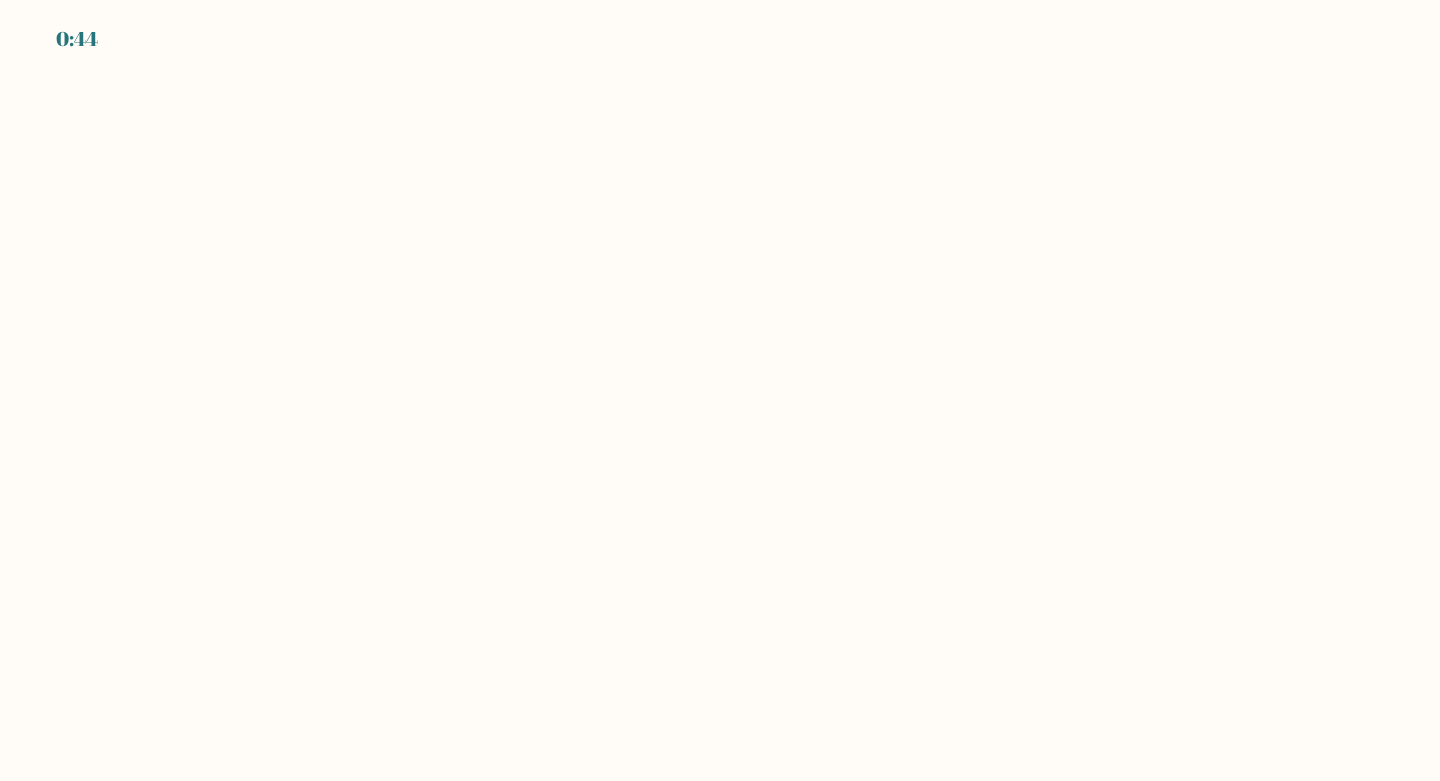 scroll, scrollTop: 0, scrollLeft: 0, axis: both 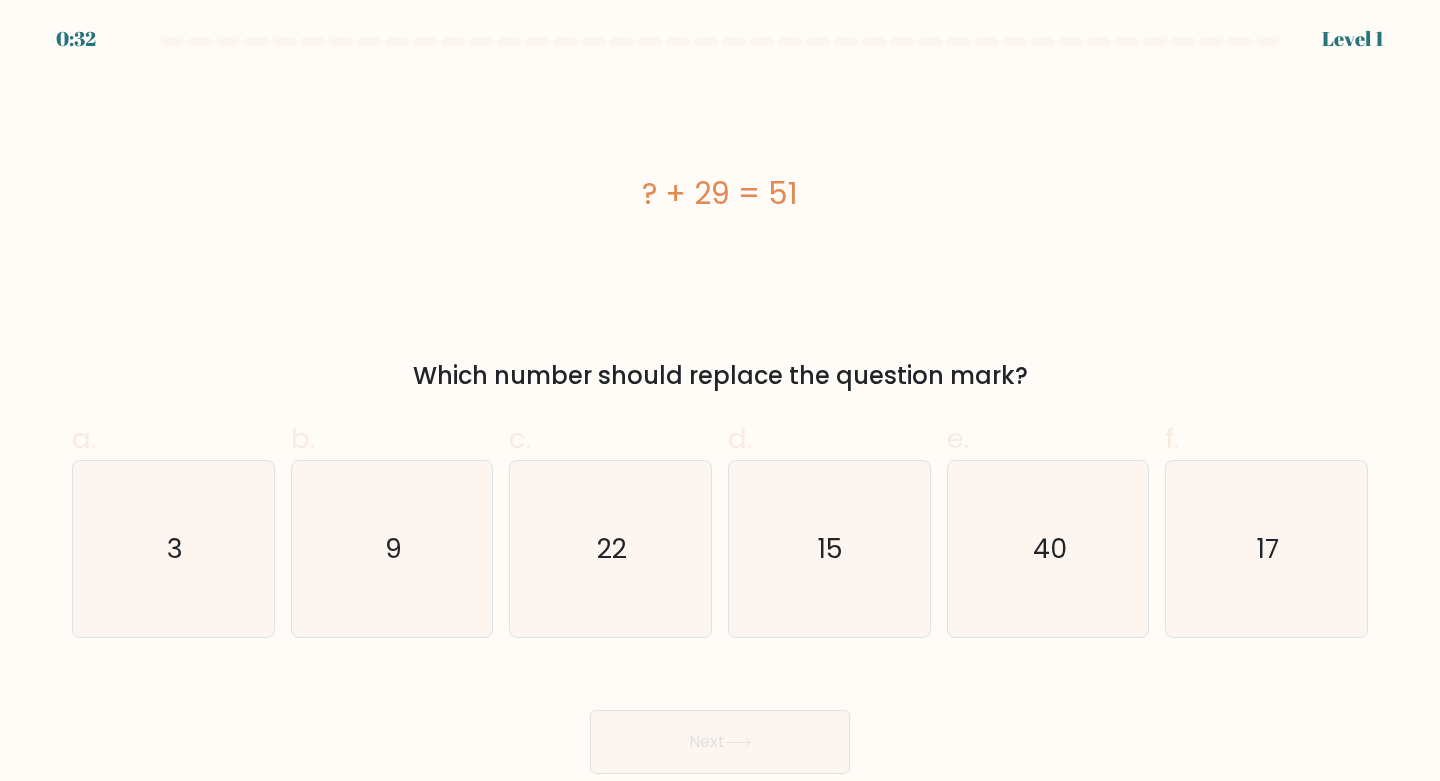 click on "22" at bounding box center [612, 548] 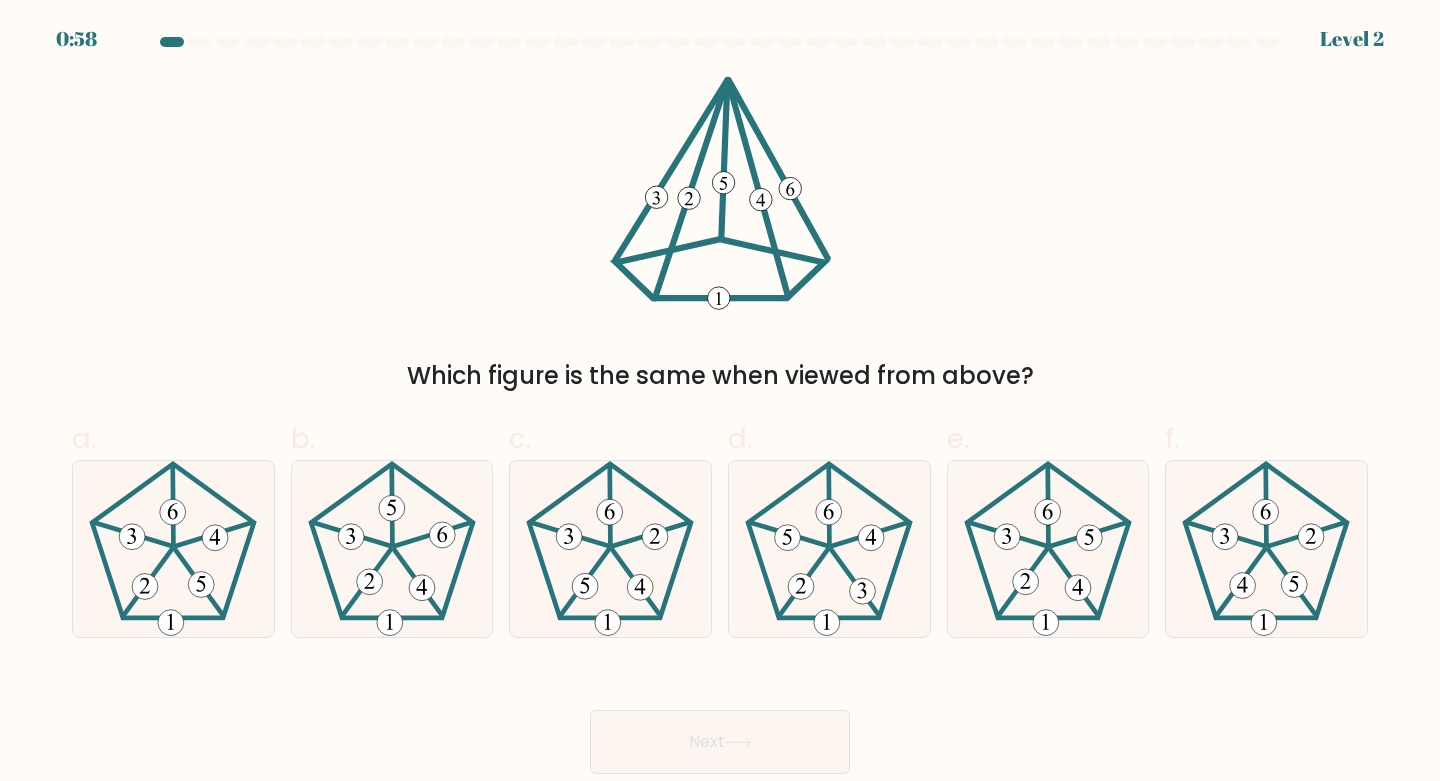 click at bounding box center (392, 549) 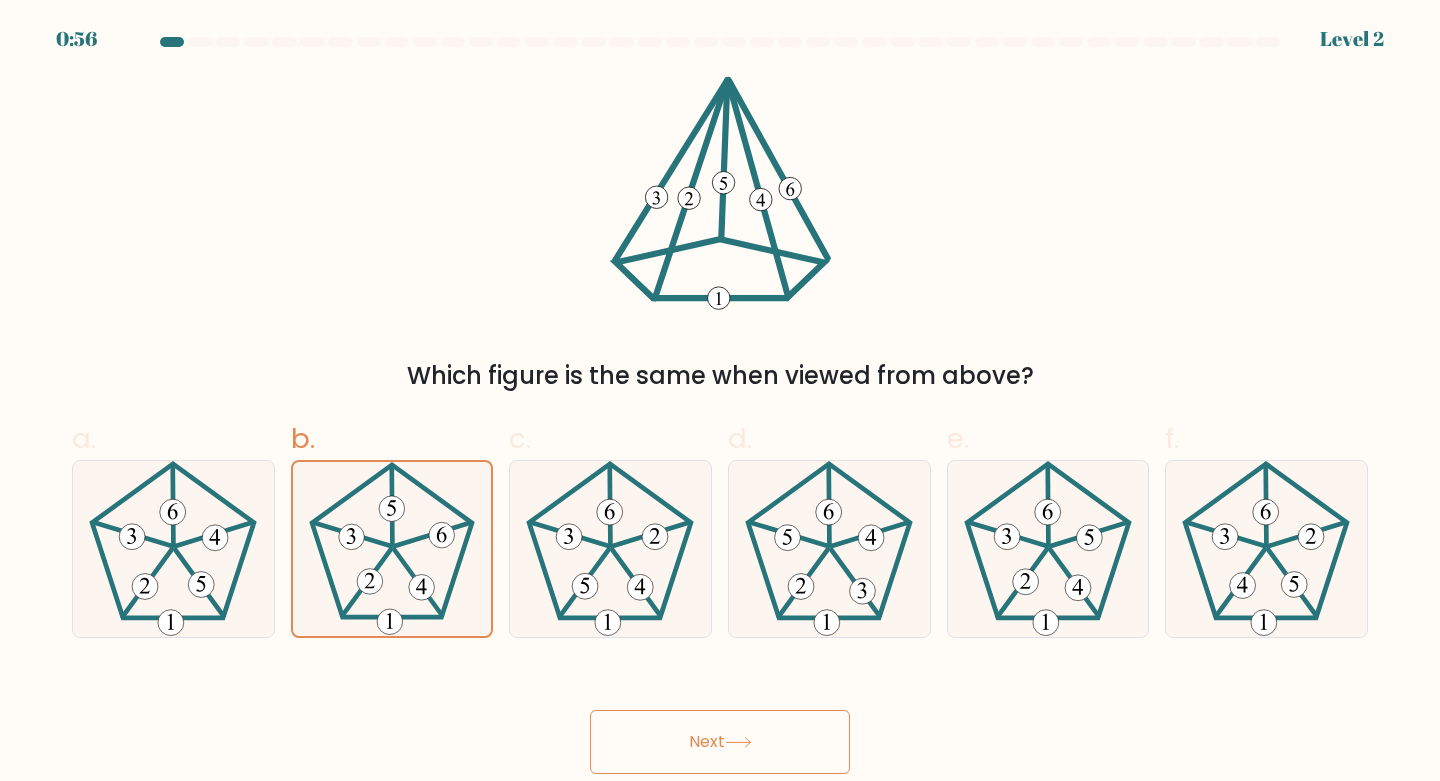click on "Next" at bounding box center [720, 742] 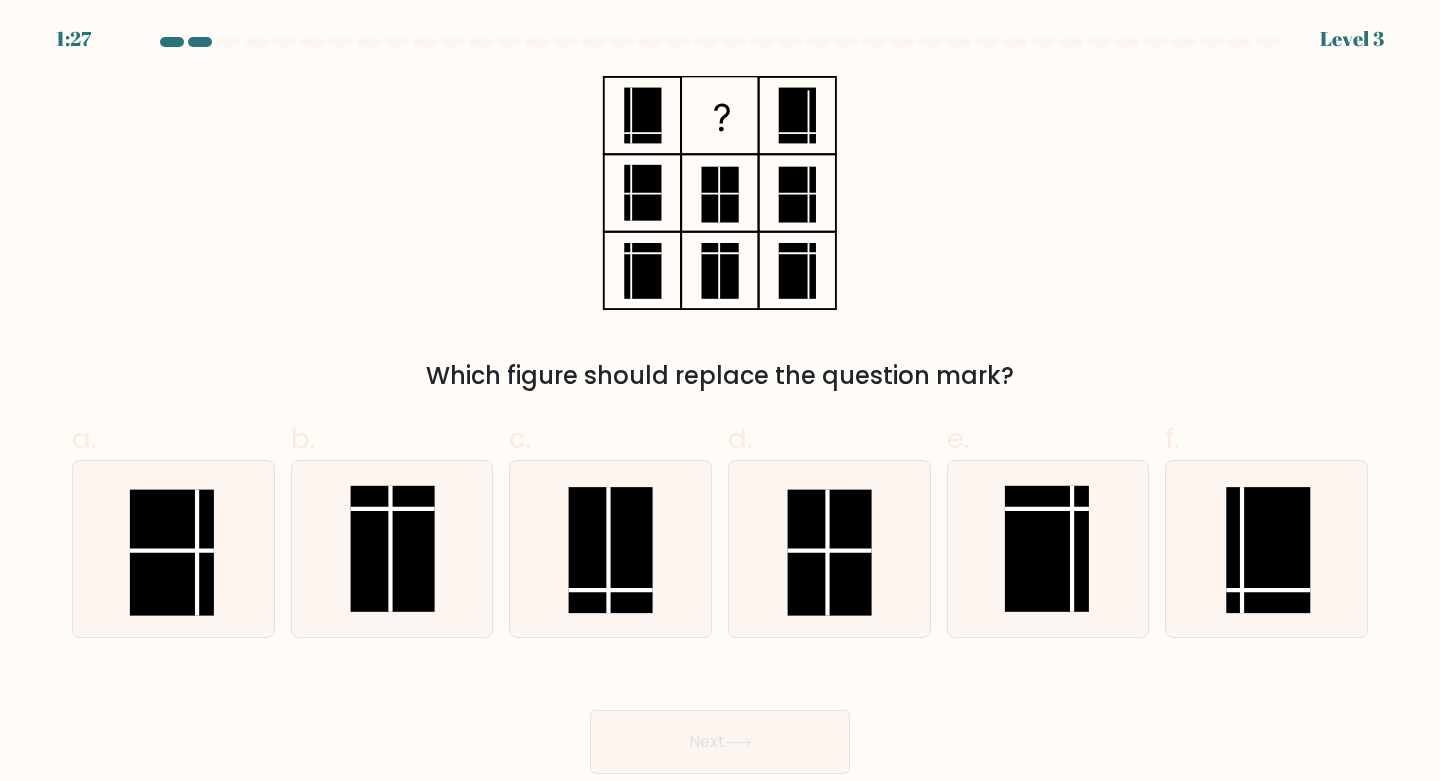click at bounding box center (611, 550) 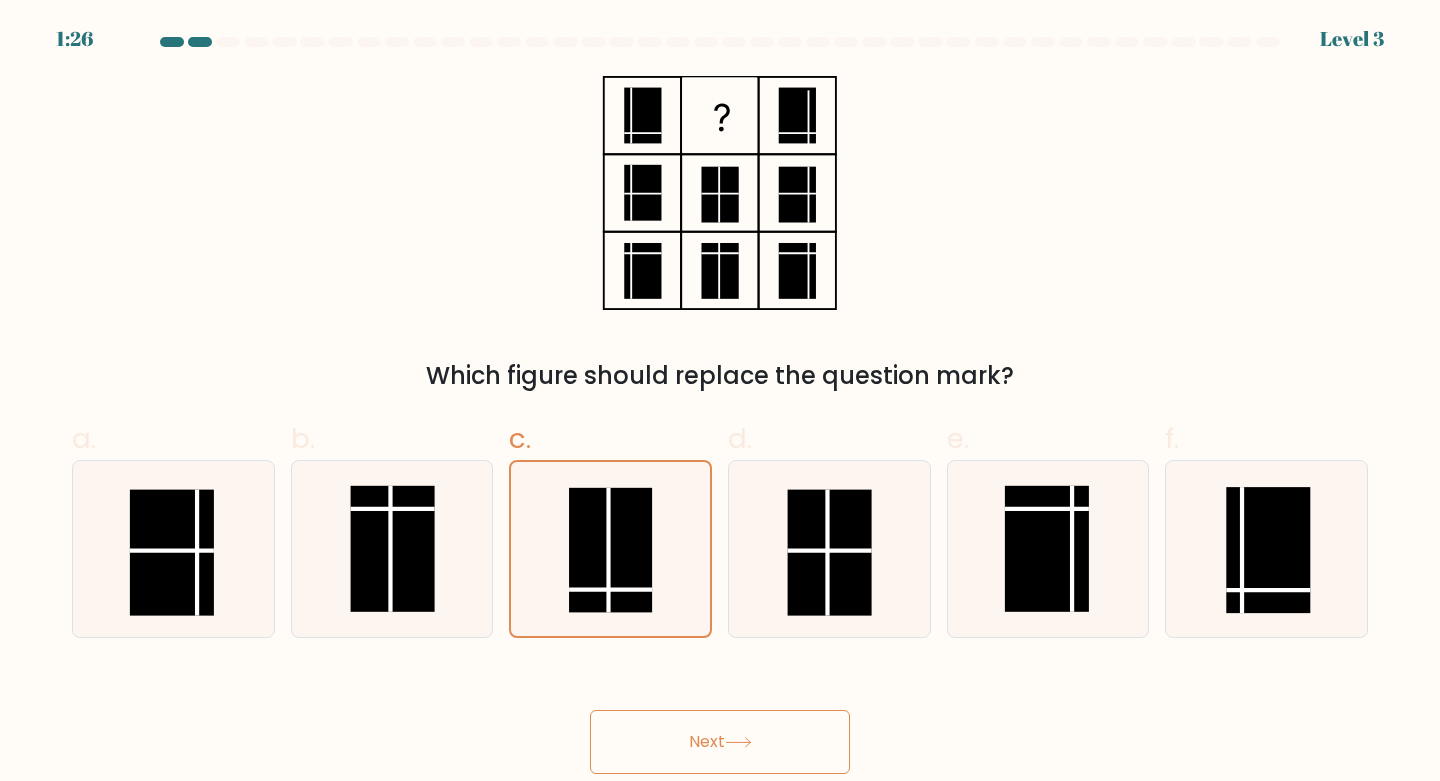 click on "Next" at bounding box center (720, 742) 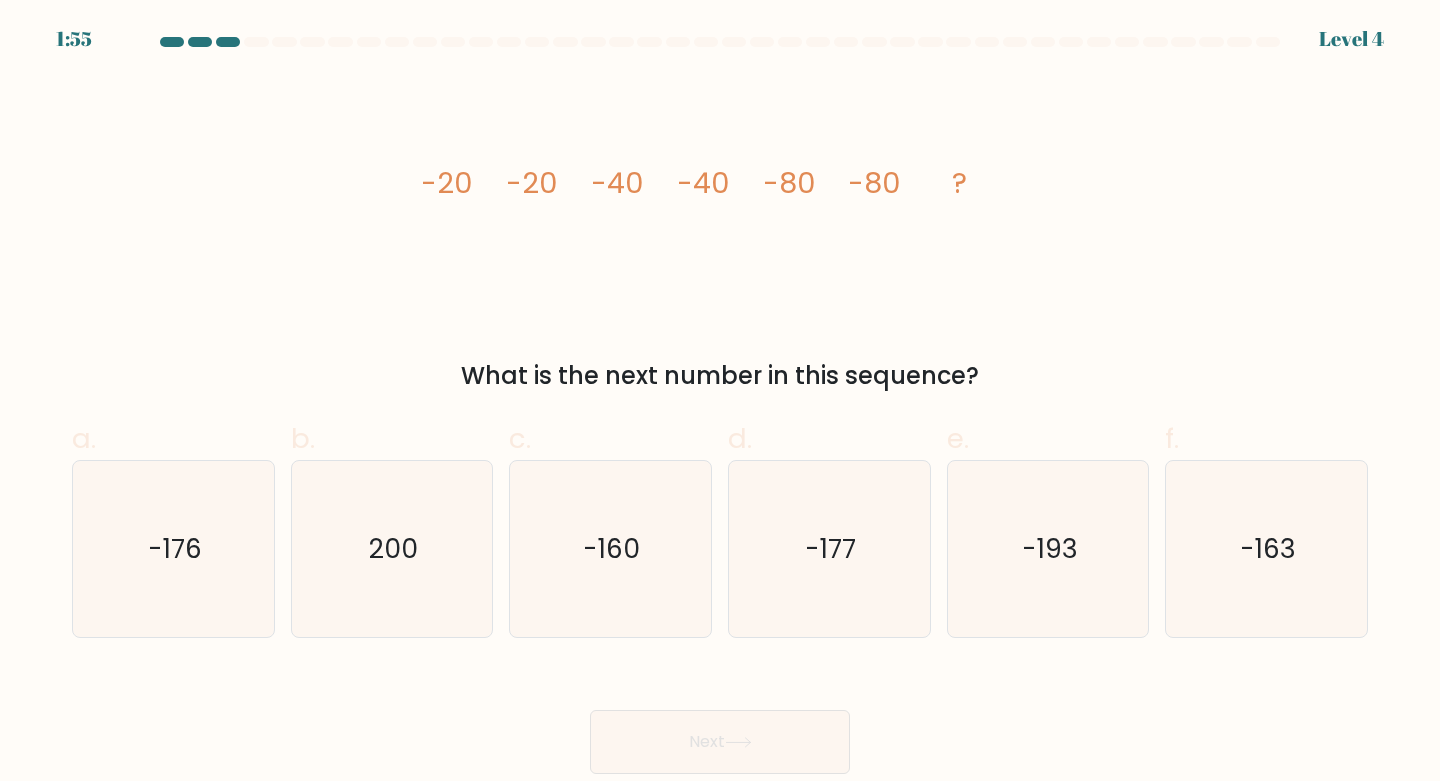 click on "-160" at bounding box center [610, 549] 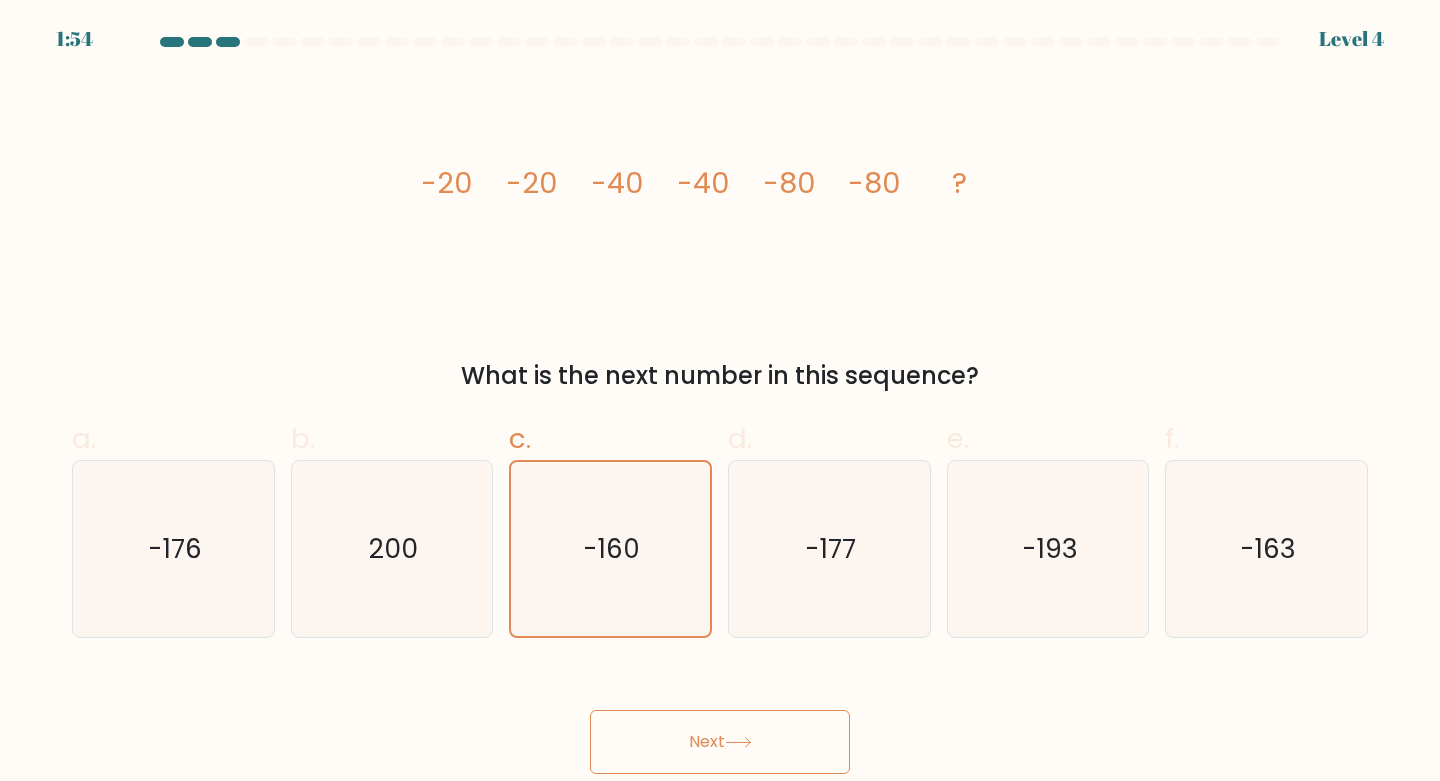 click on "Next" at bounding box center (720, 742) 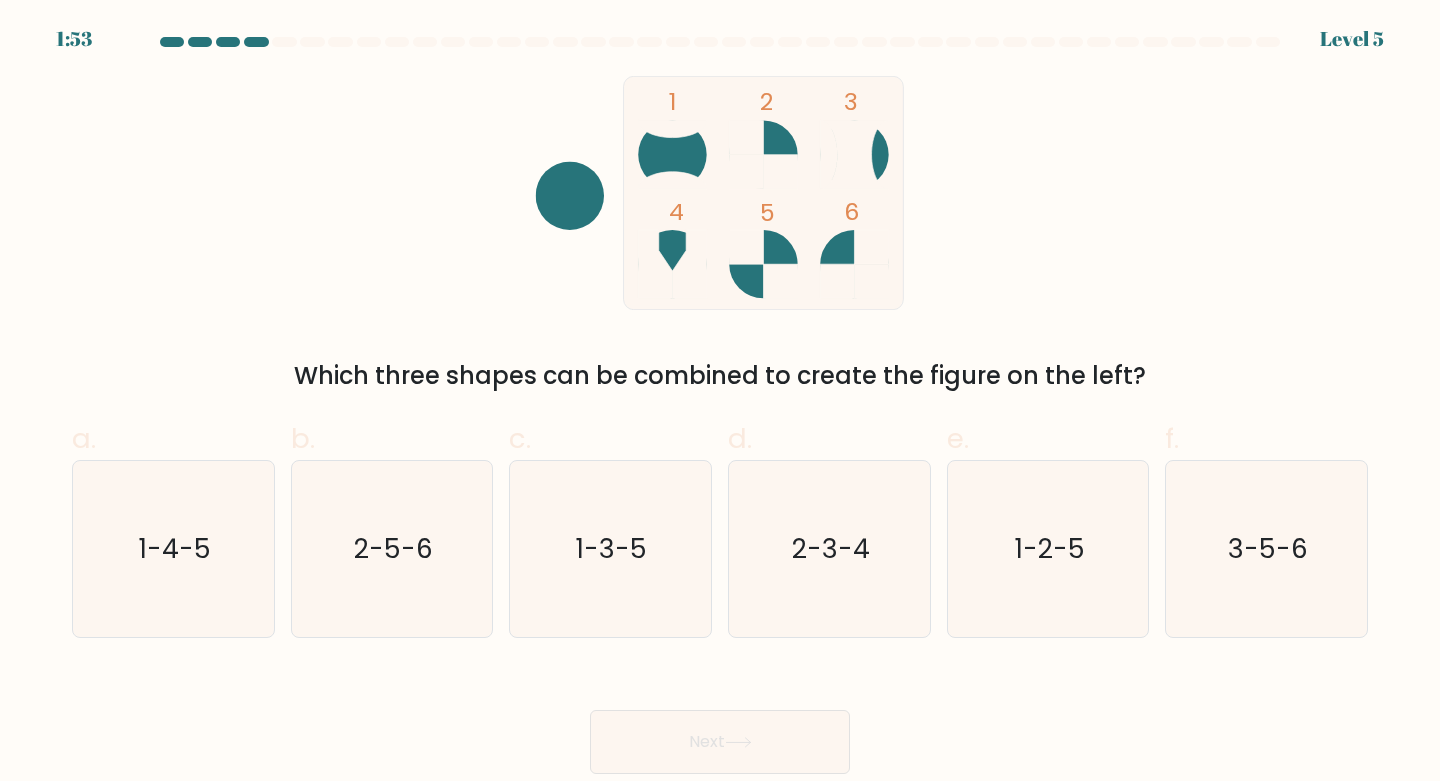 click at bounding box center [738, 742] 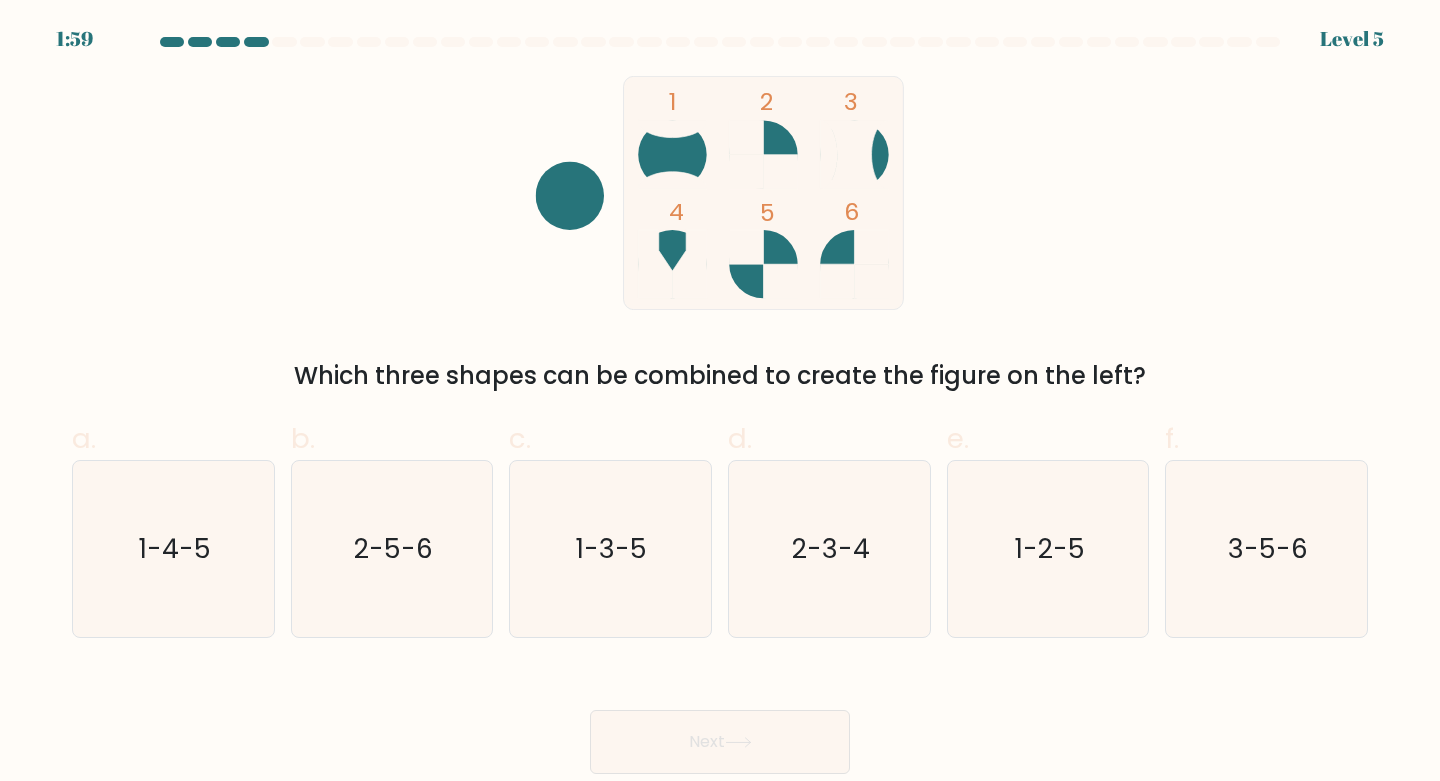 click on "1-2-5" at bounding box center [1048, 549] 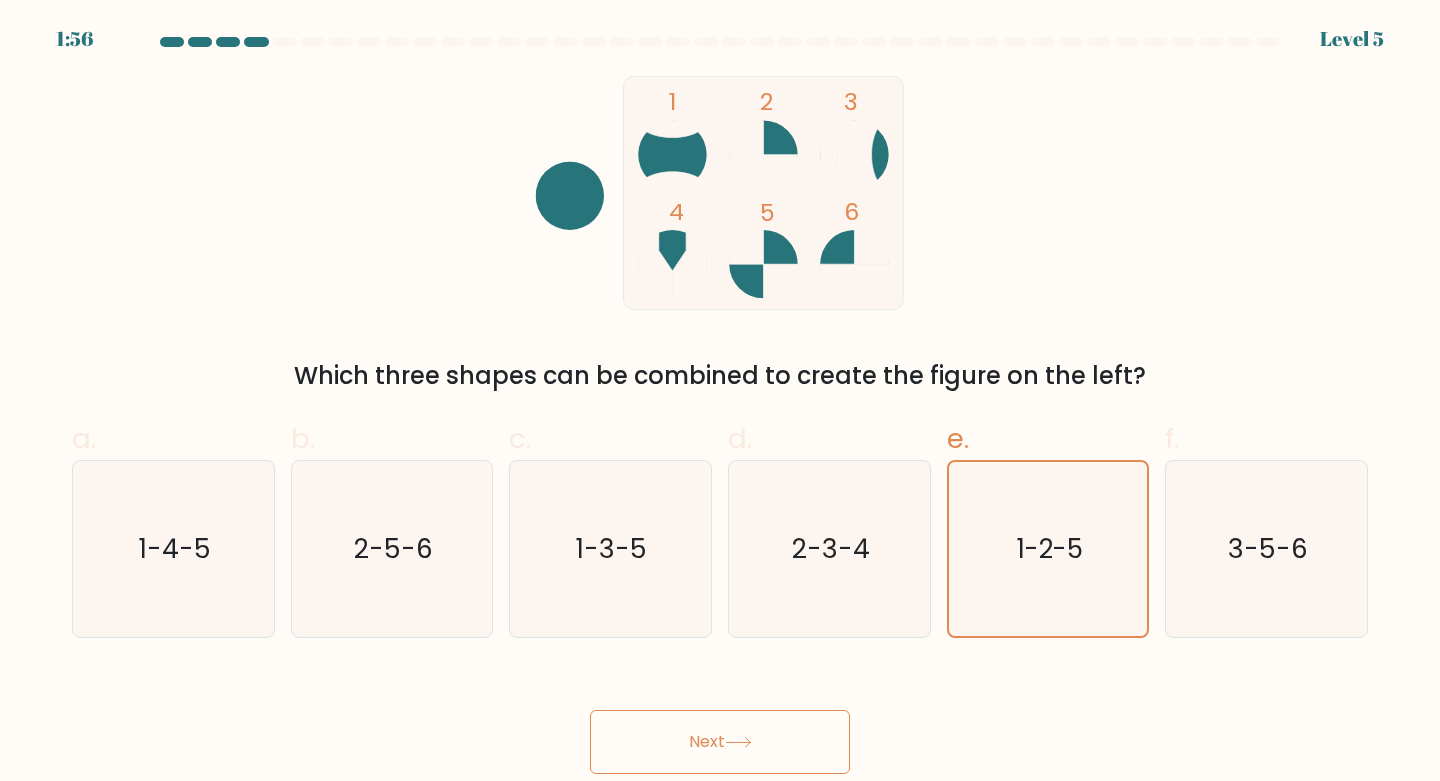 click on "3-5-6" at bounding box center (1266, 549) 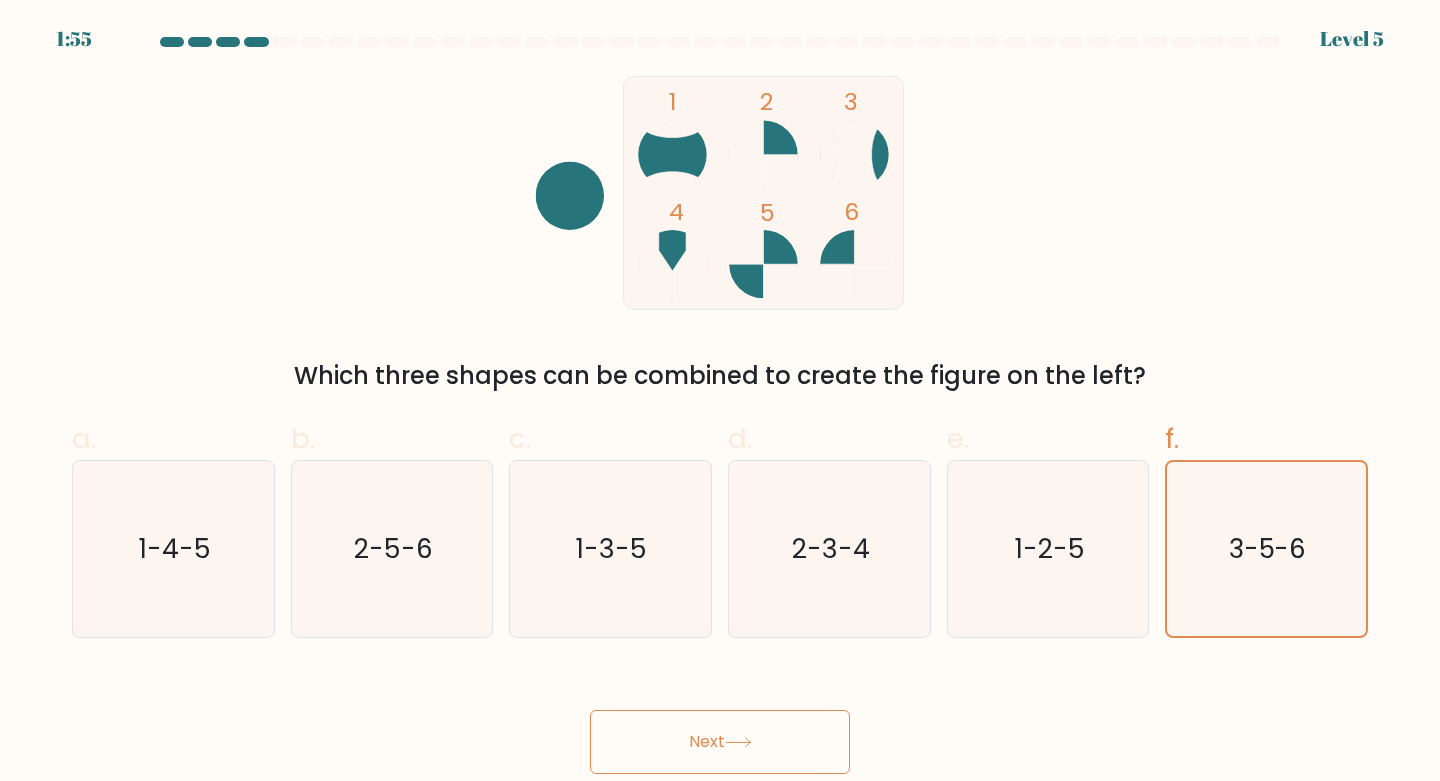click at bounding box center [738, 742] 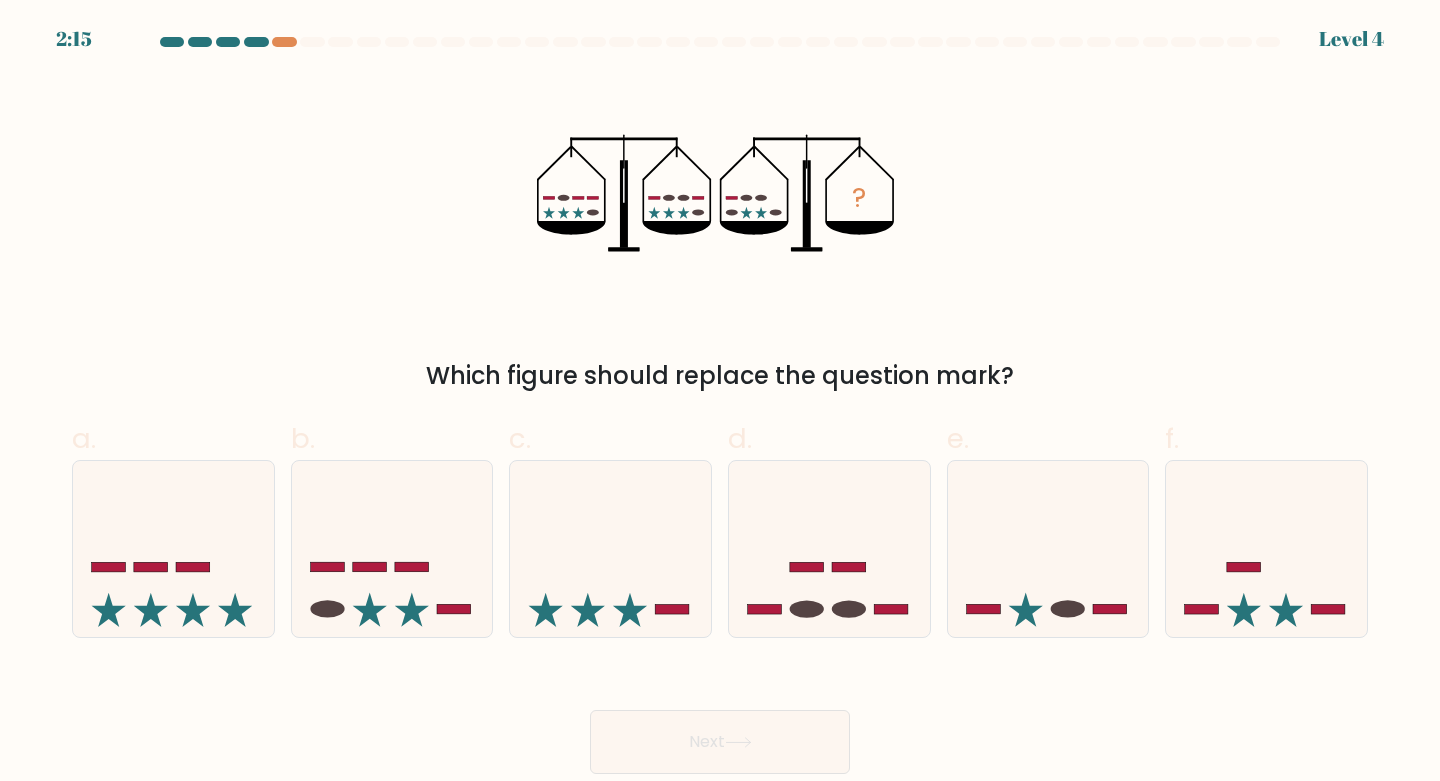 click at bounding box center [151, 567] 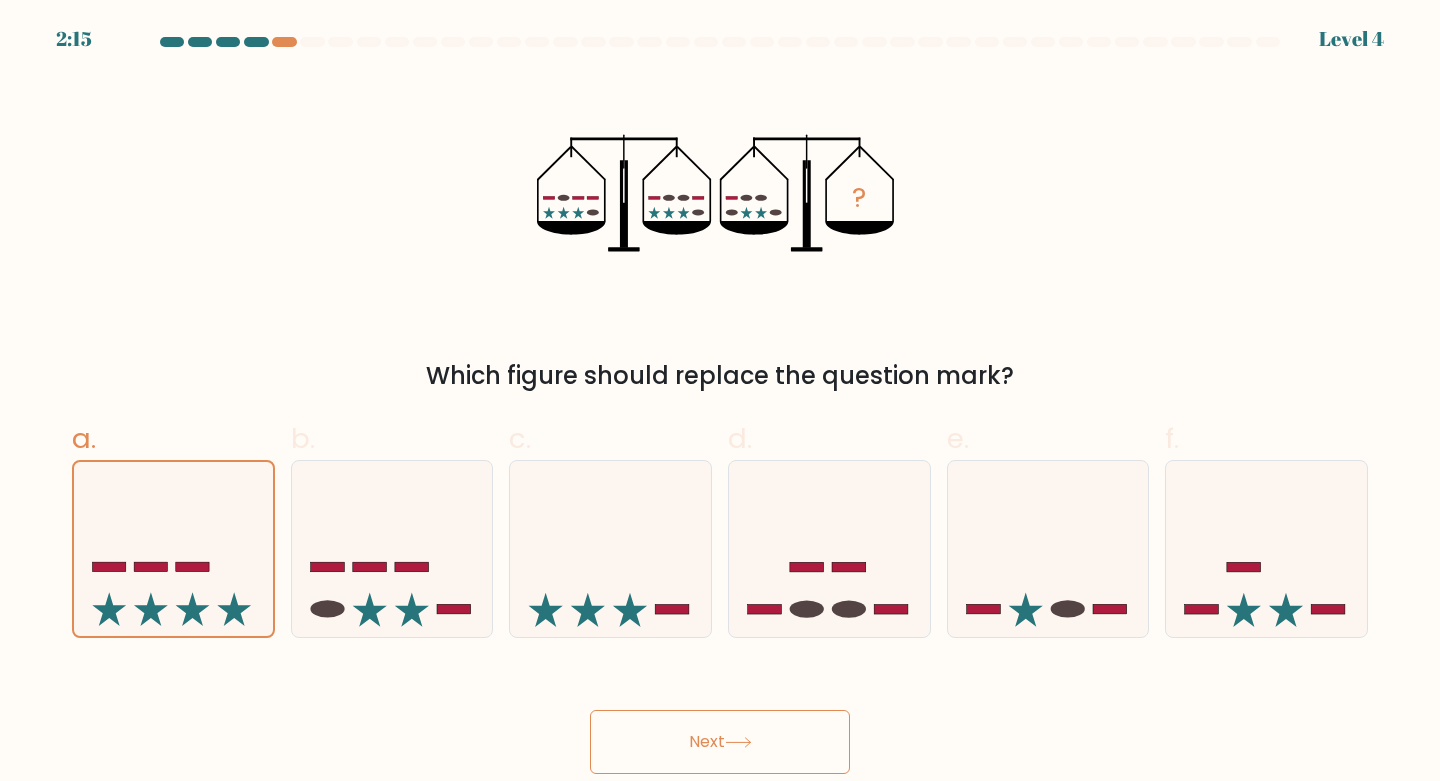 click at bounding box center [738, 742] 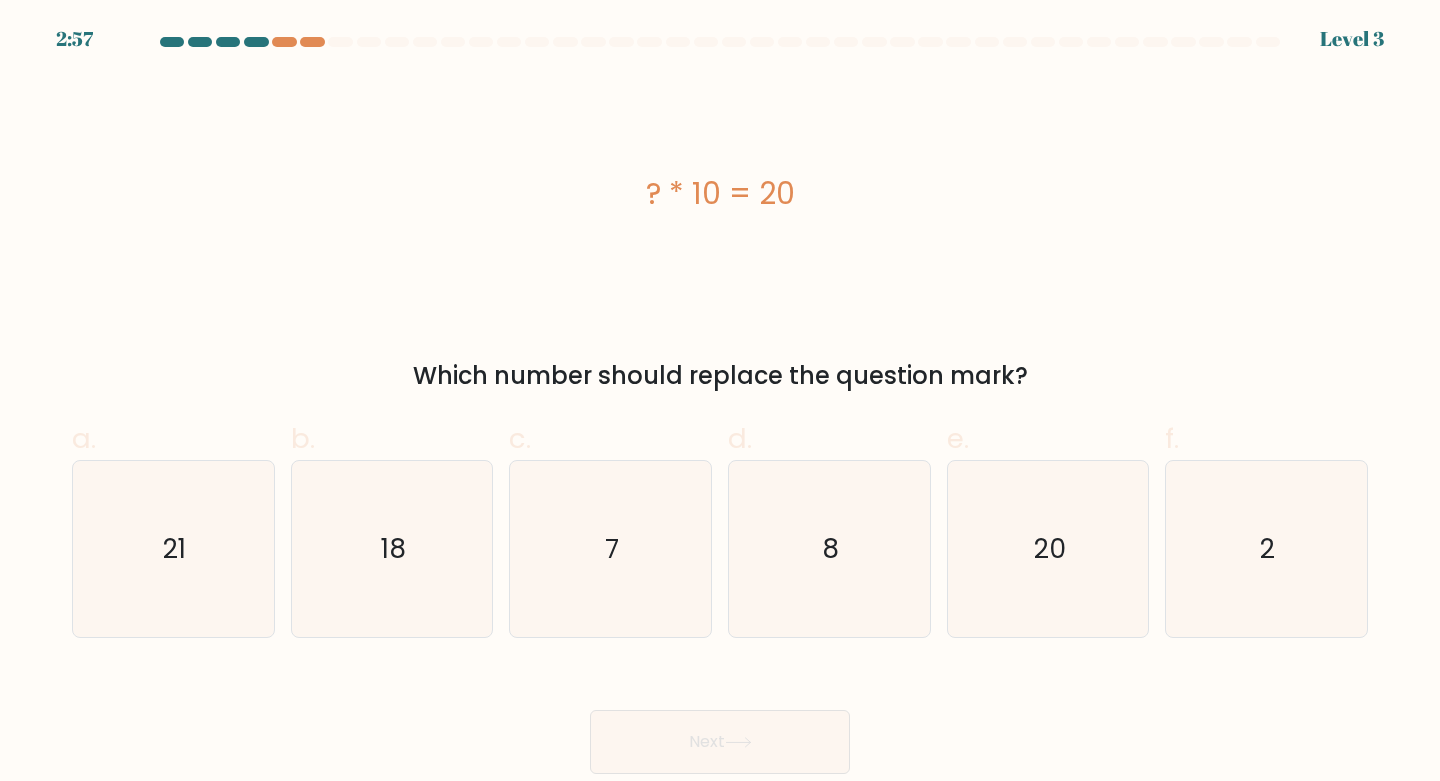 drag, startPoint x: 1322, startPoint y: 566, endPoint x: 1101, endPoint y: 632, distance: 230.64474 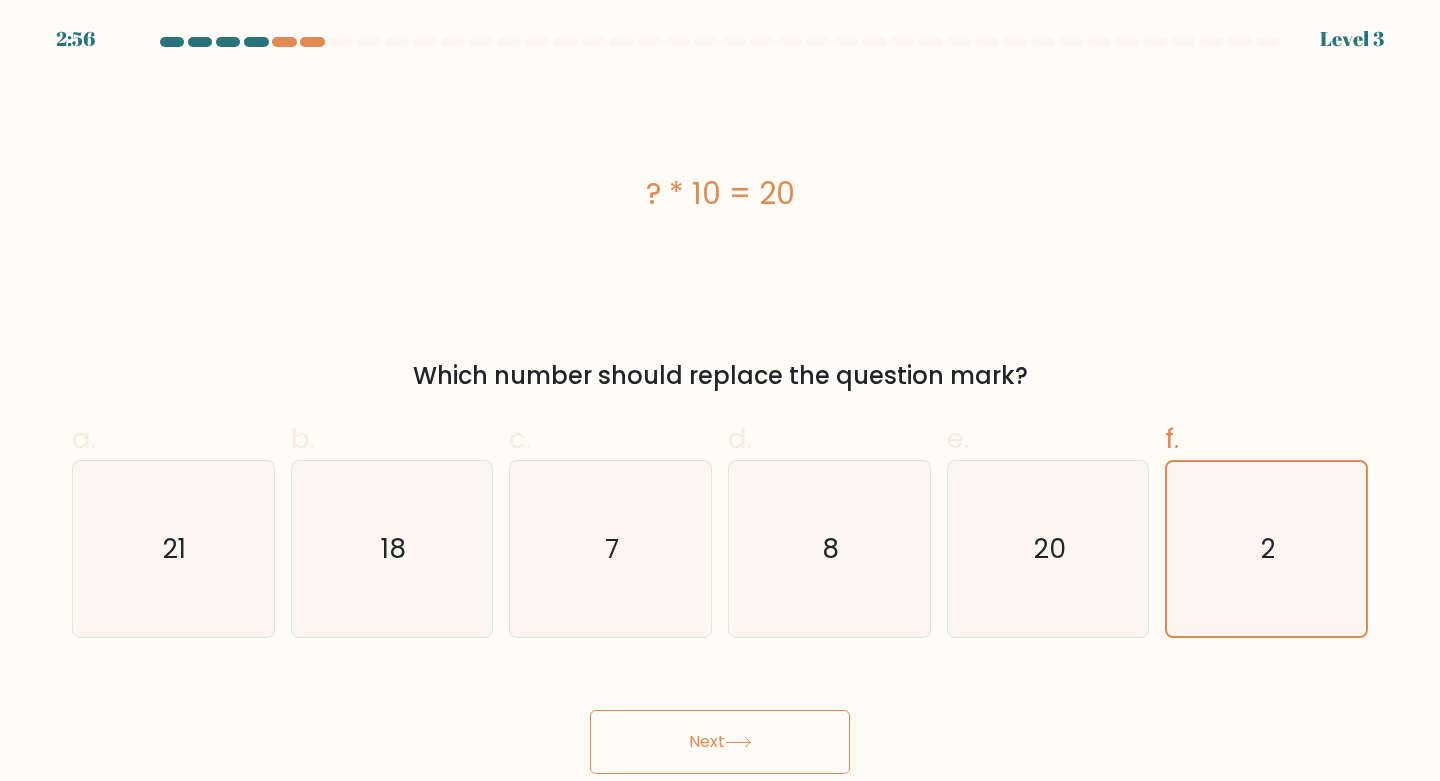 click on "Next" at bounding box center (720, 742) 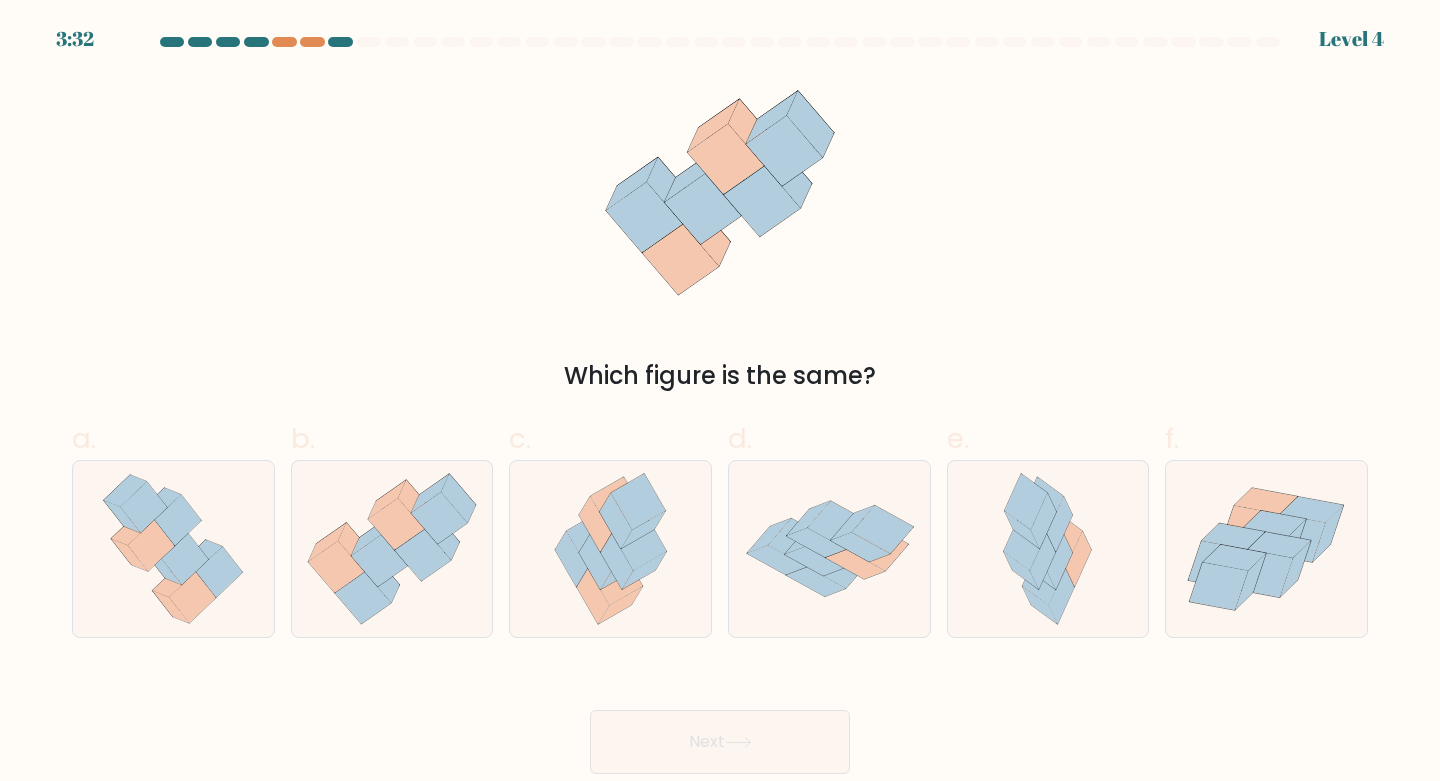 click at bounding box center [192, 597] 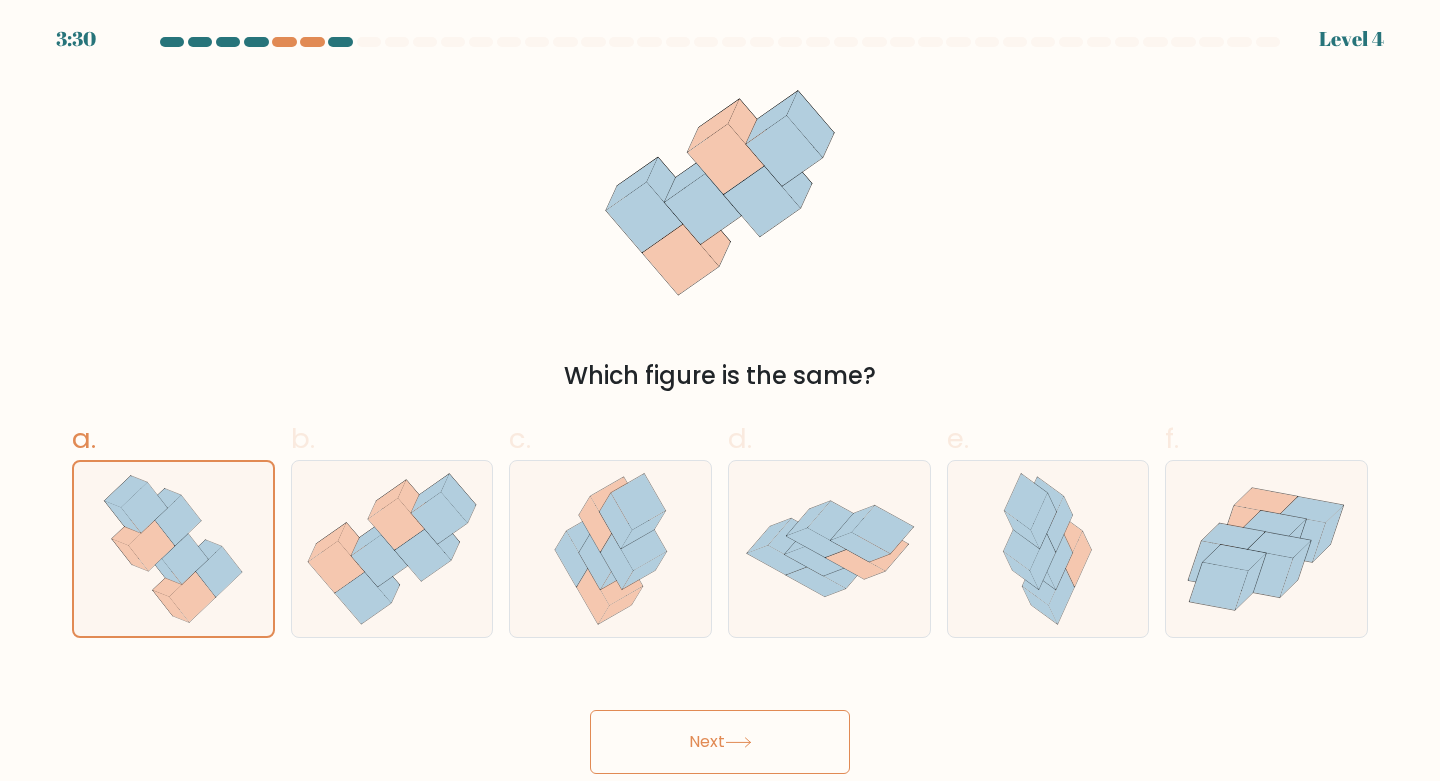 click at bounding box center (611, 549) 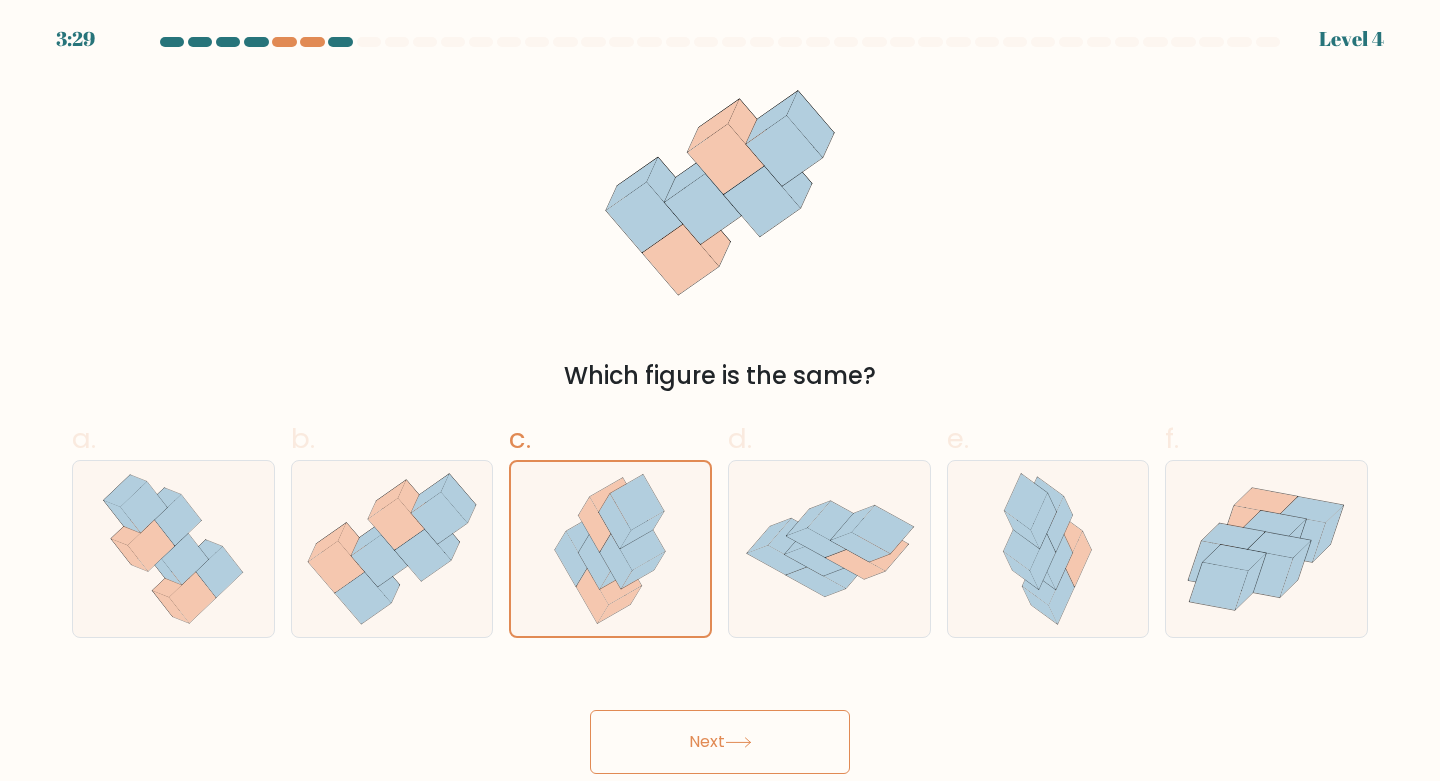 click on "Next" at bounding box center (720, 742) 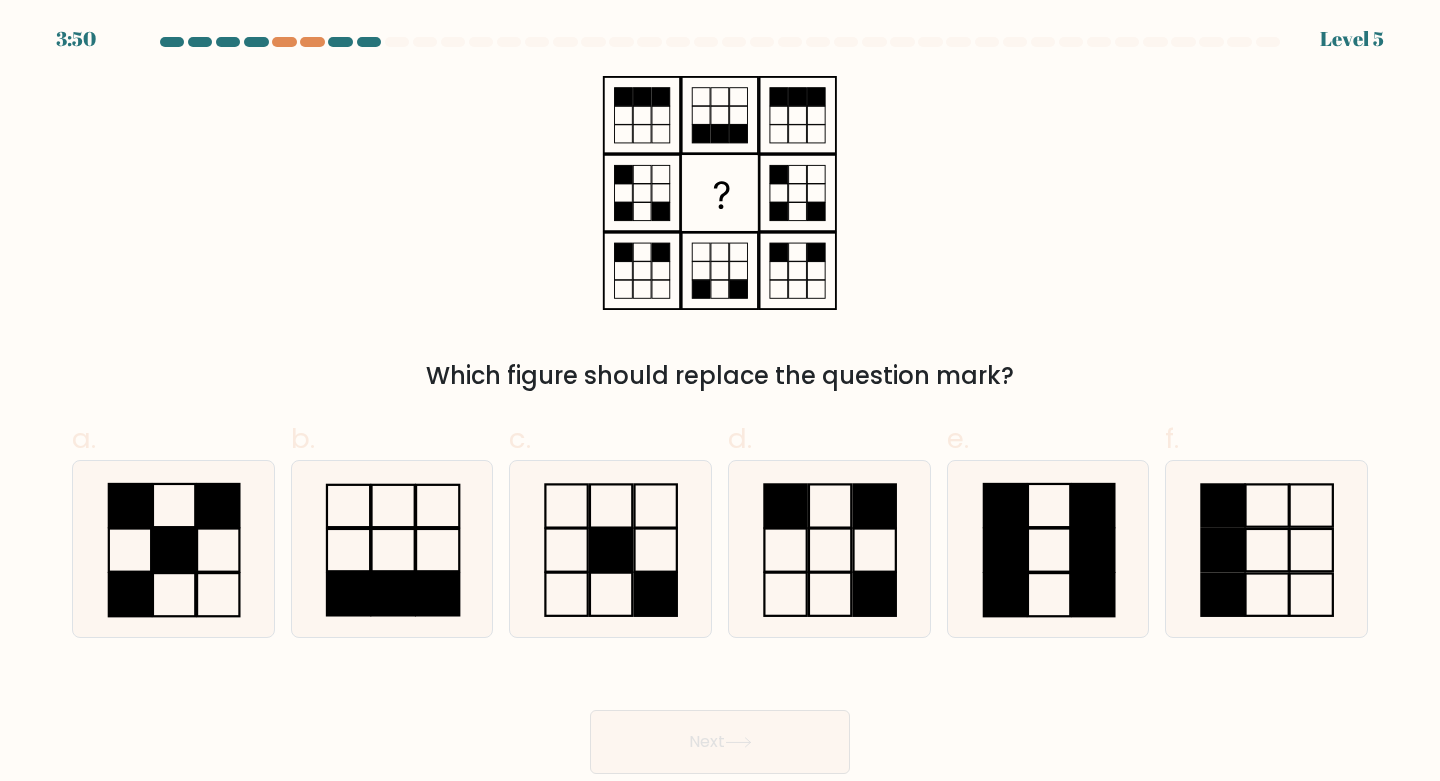 click at bounding box center [829, 549] 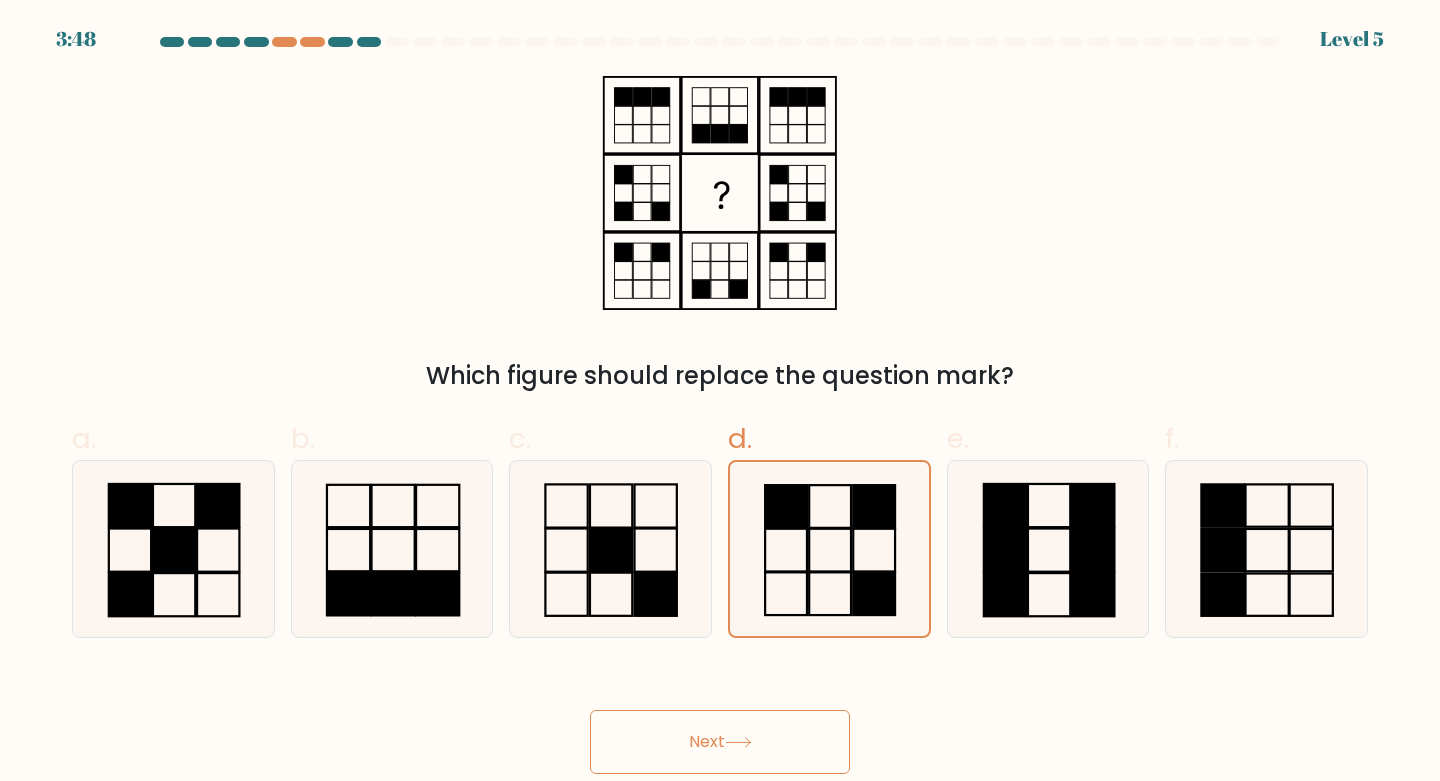 click on "Next" at bounding box center [720, 742] 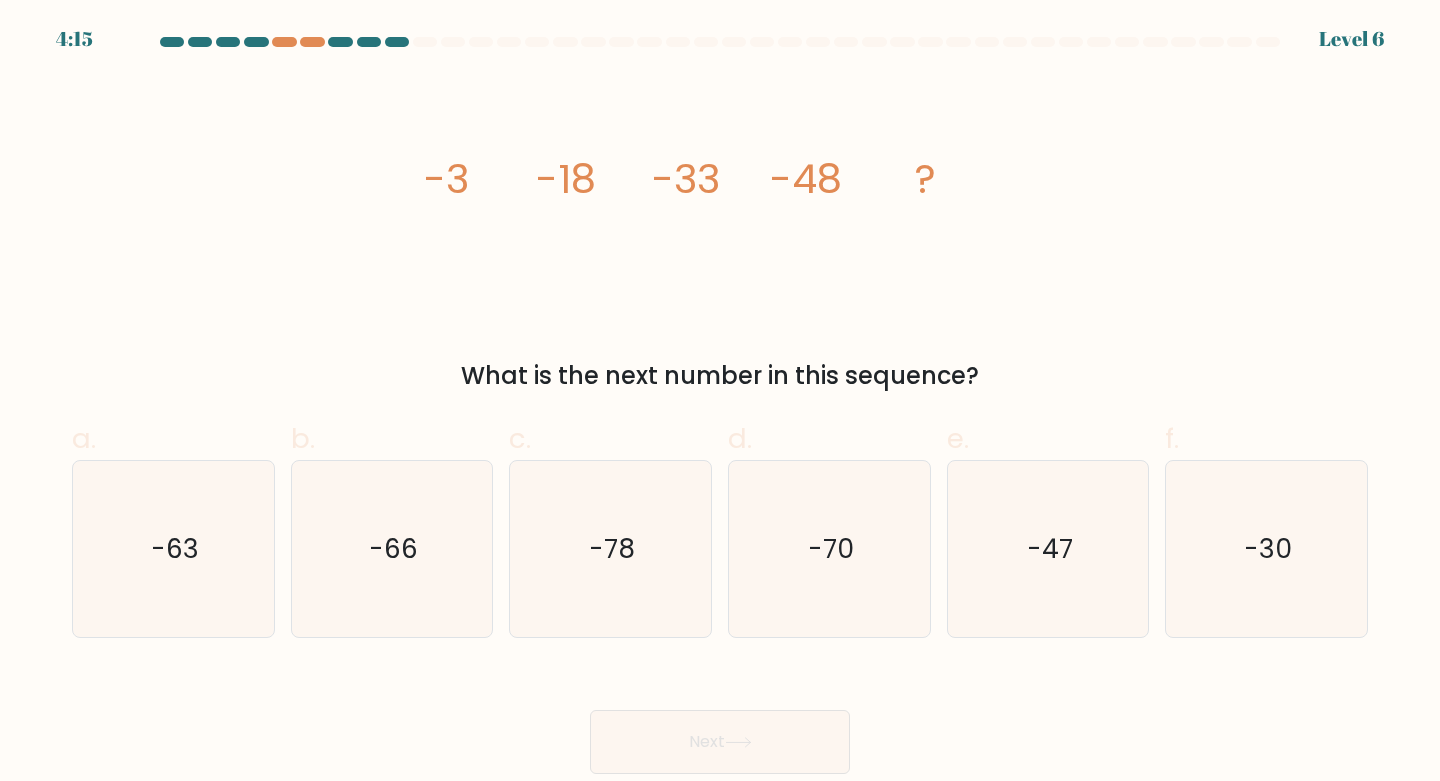 click on "-78" at bounding box center (610, 549) 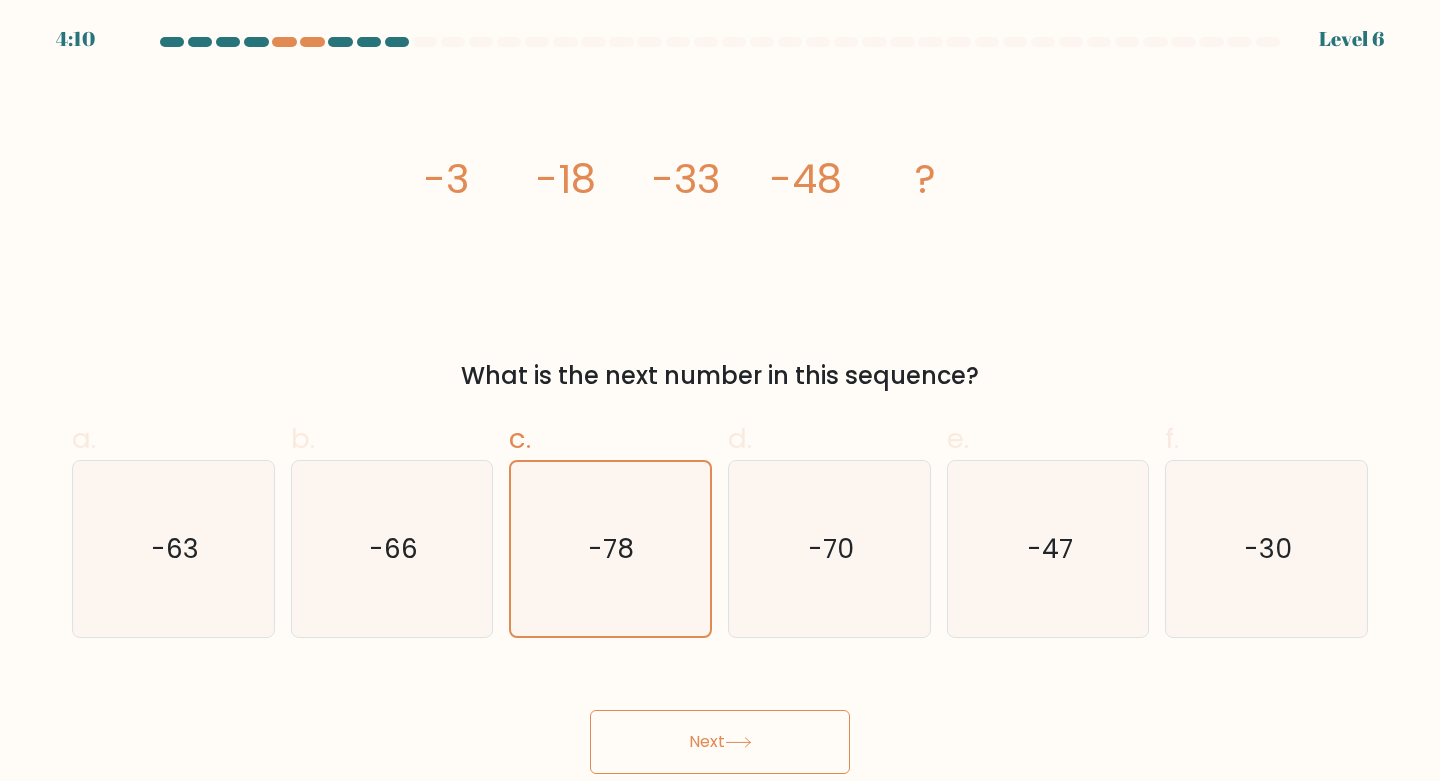click on "-63" at bounding box center [173, 549] 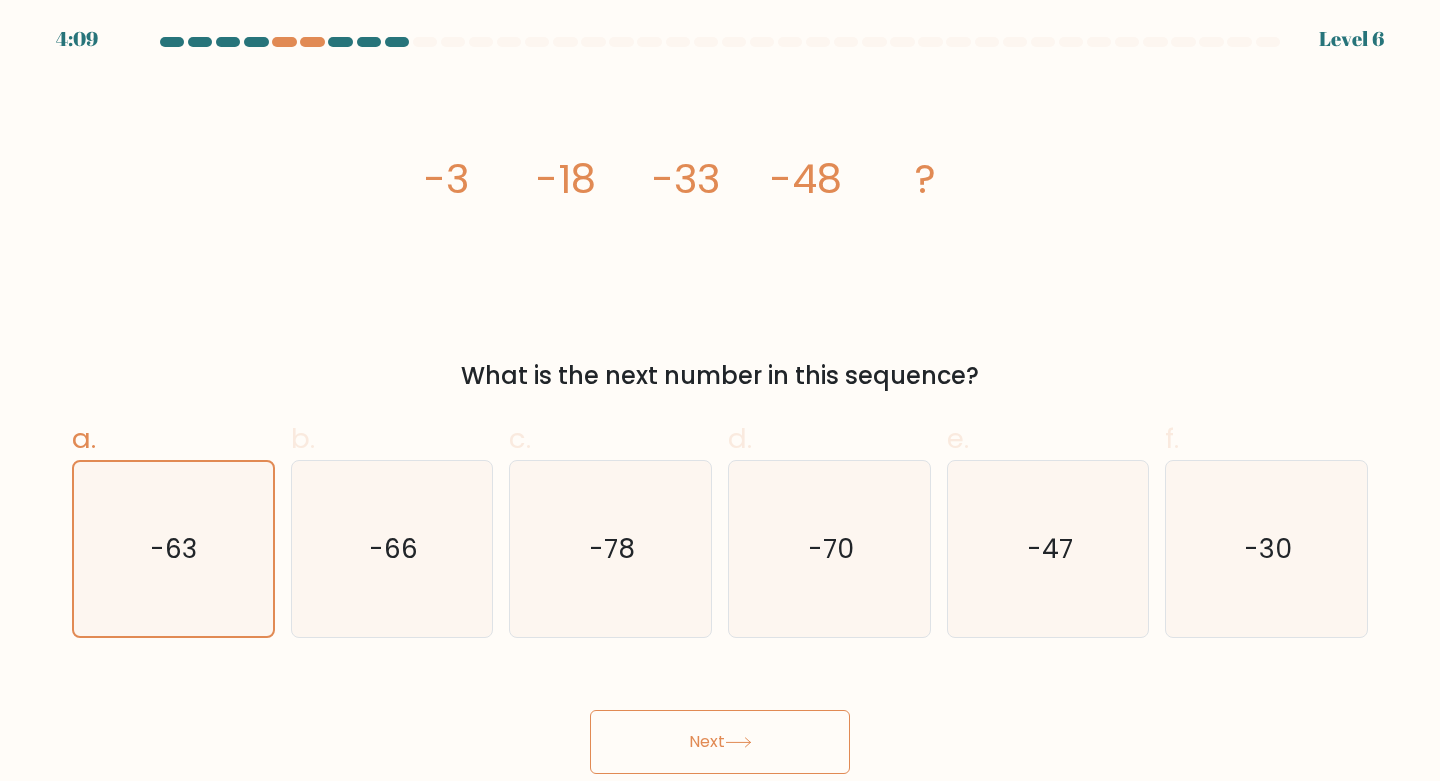 click on "Next" at bounding box center (720, 742) 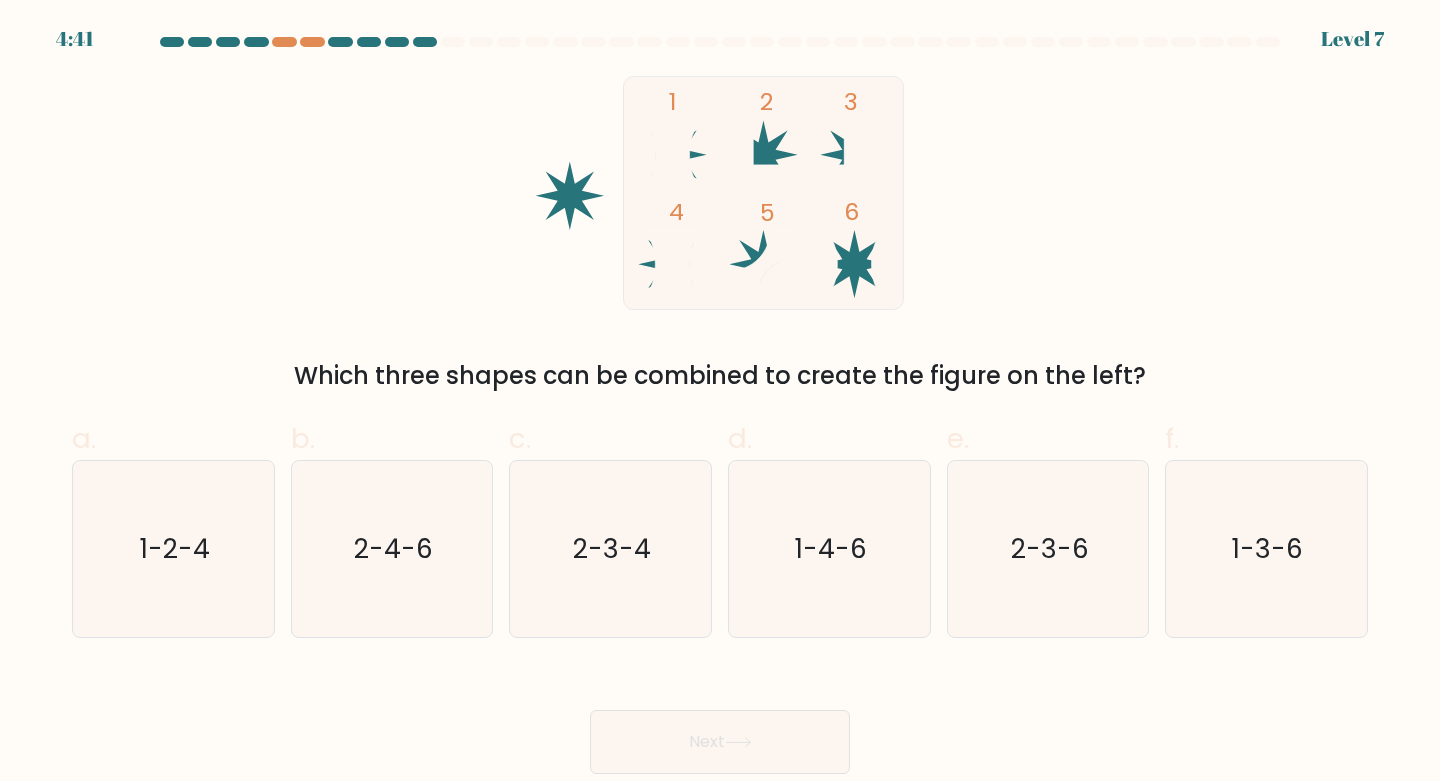 click on "1-4-6" at bounding box center (831, 548) 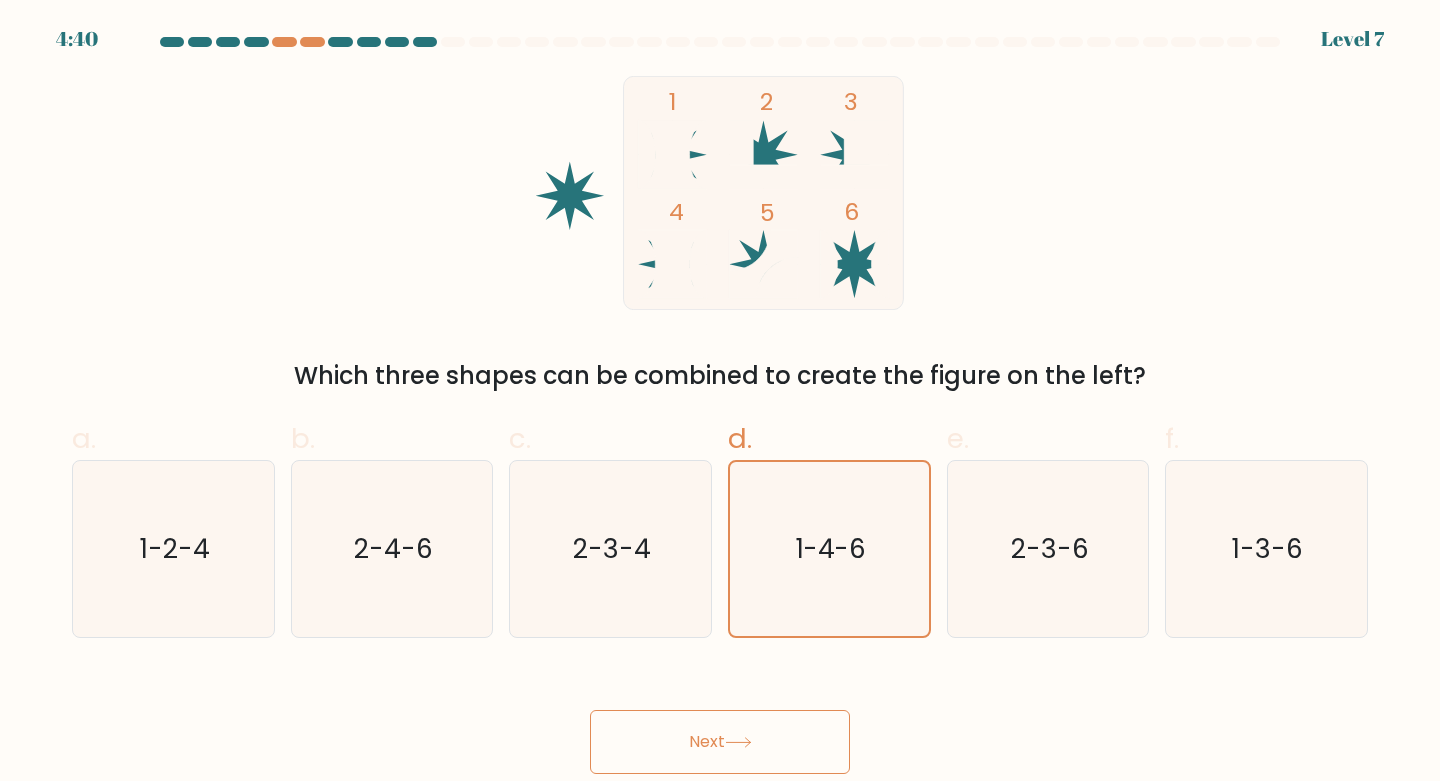 click on "Next" at bounding box center [720, 742] 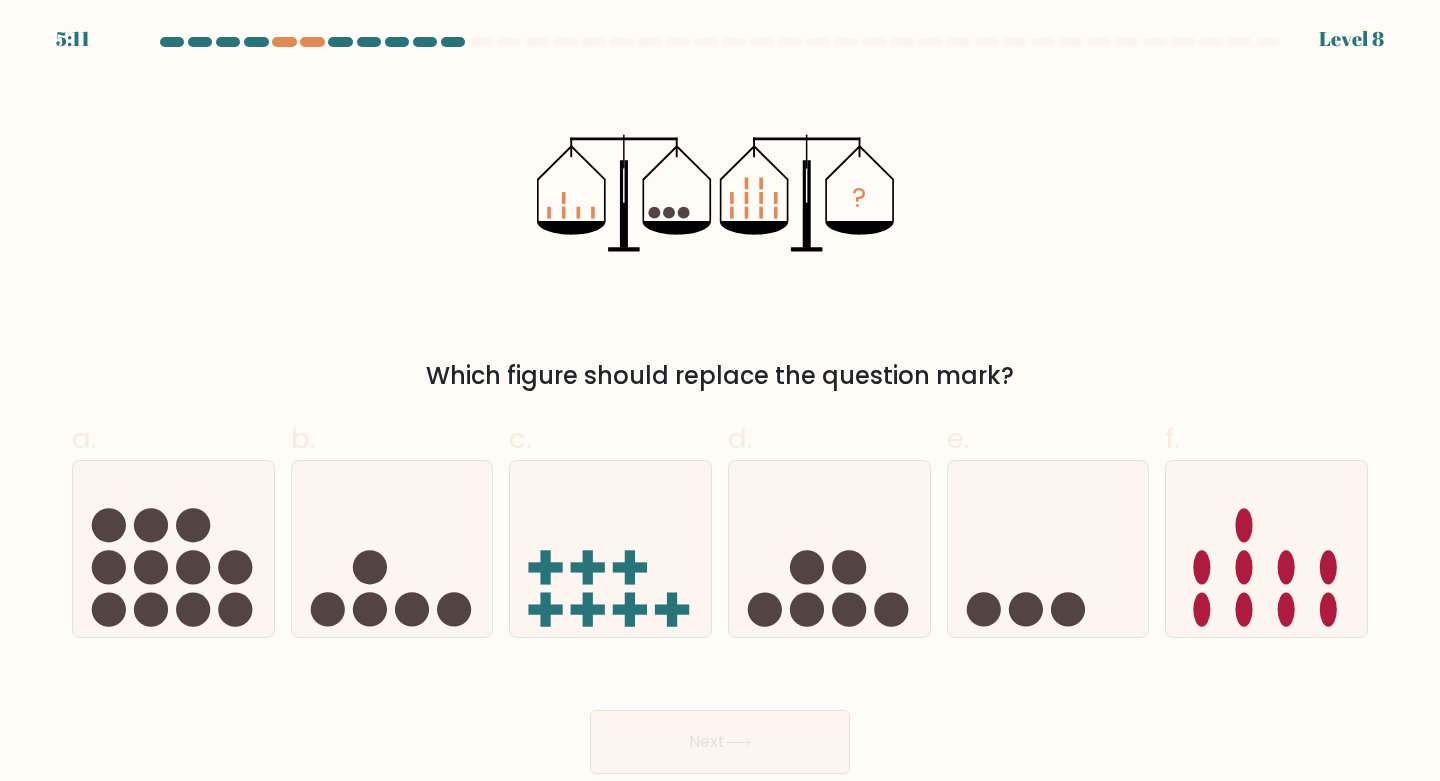 click at bounding box center (829, 549) 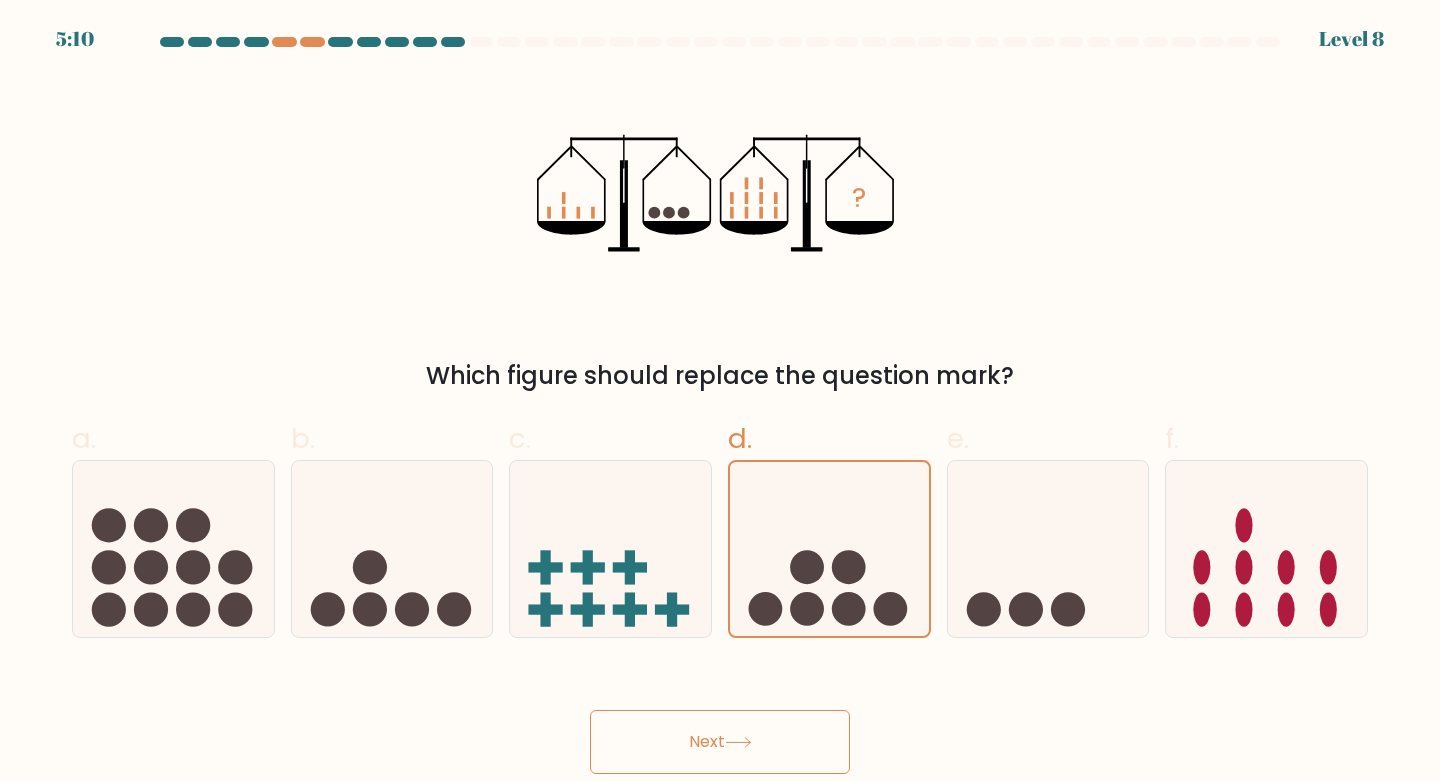 click at bounding box center (738, 742) 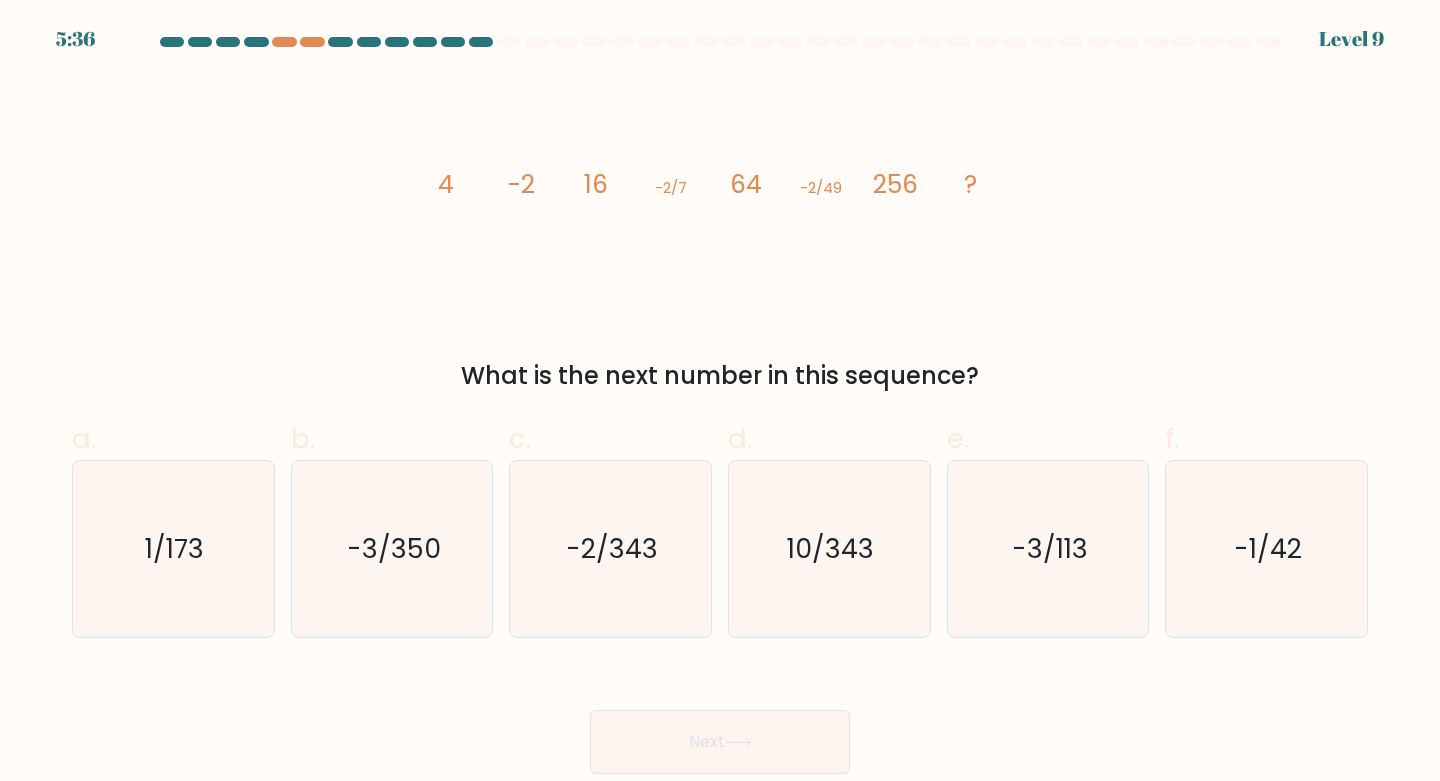 click on "-2/343" at bounding box center (612, 548) 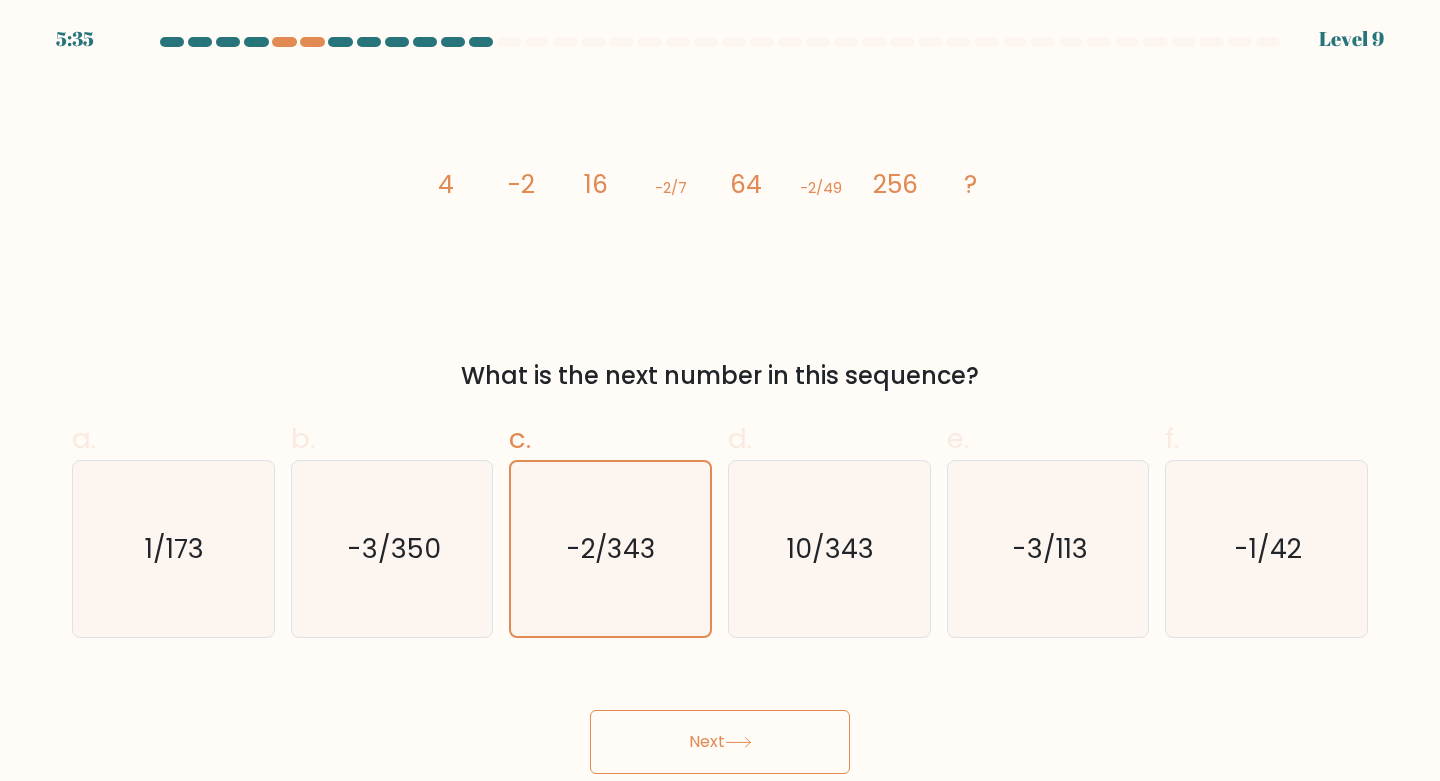 click on "Next" at bounding box center [720, 742] 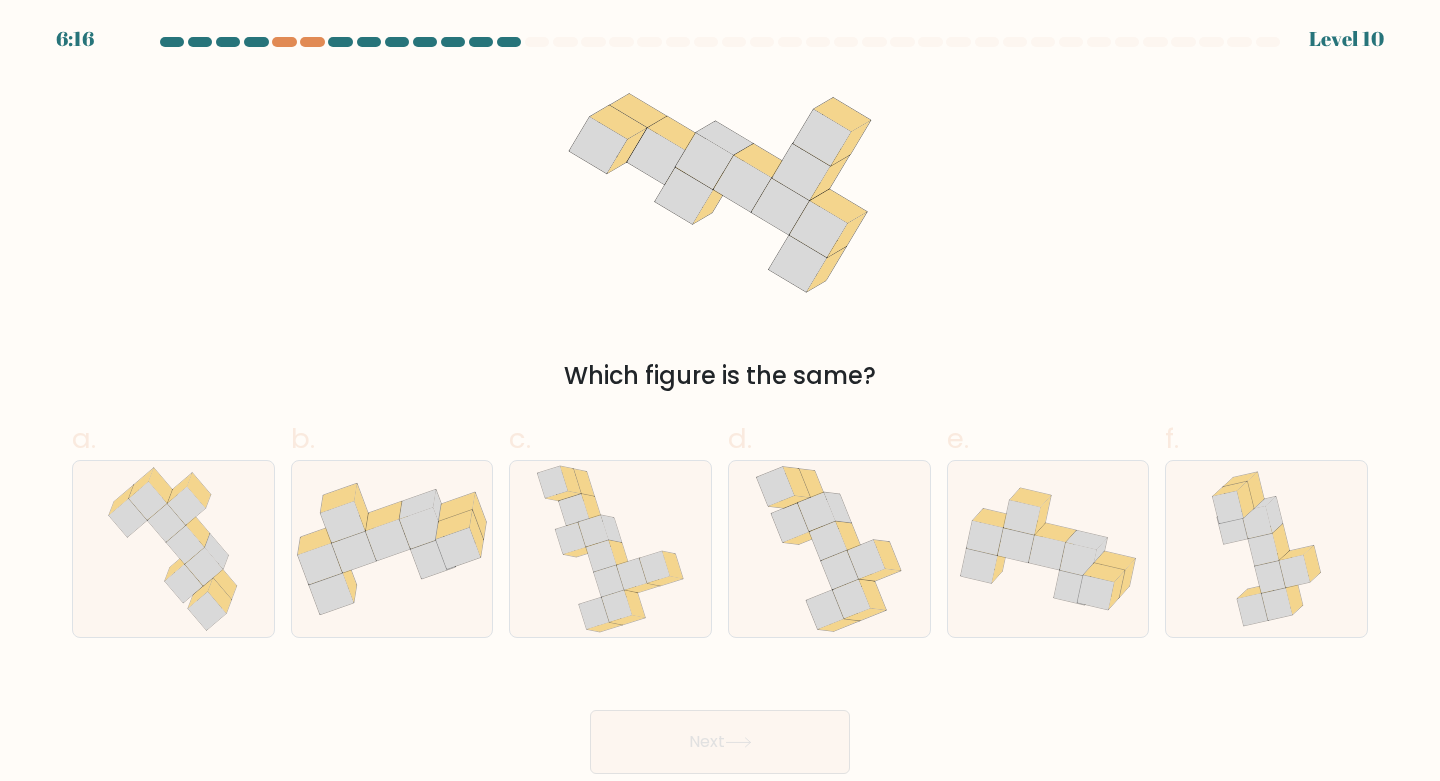 click at bounding box center [829, 549] 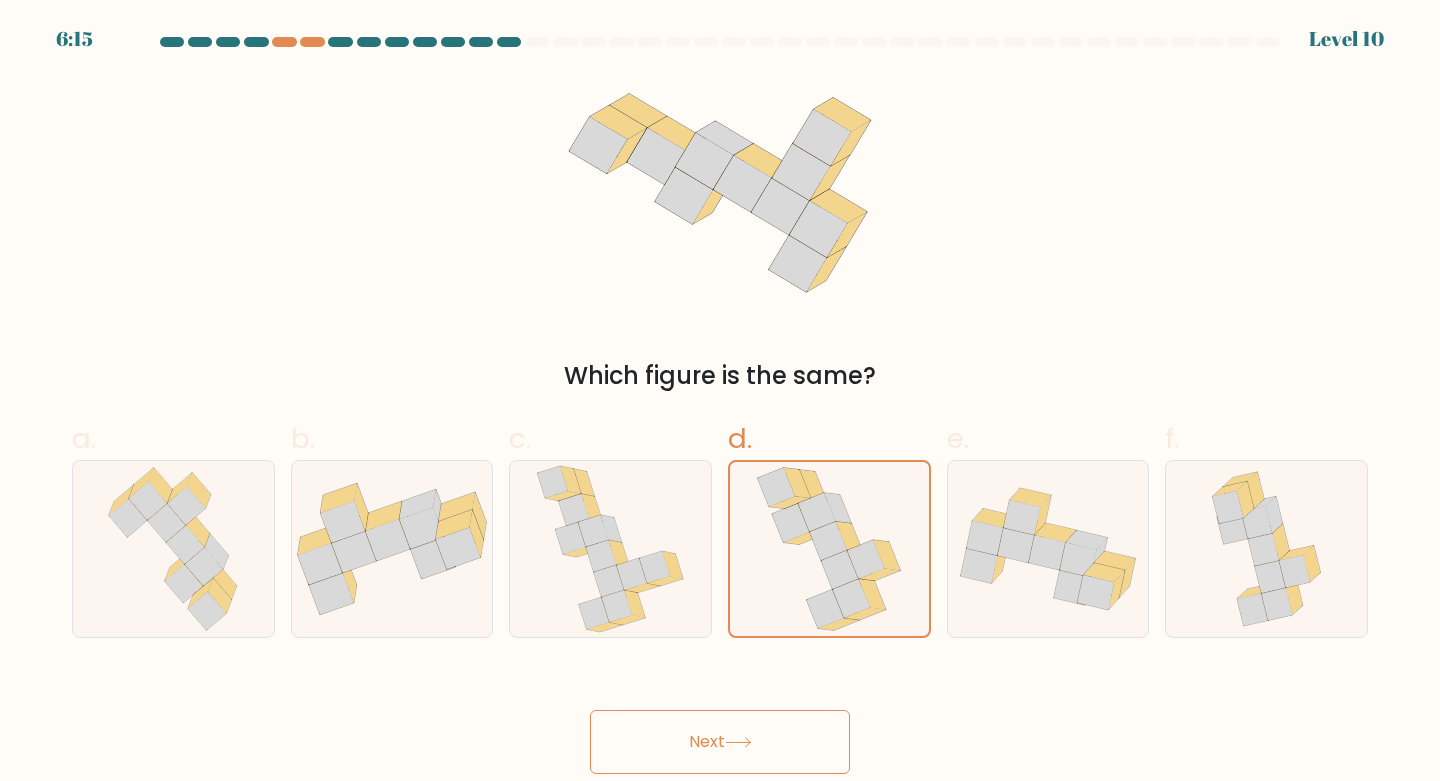 click on "Next" at bounding box center (720, 742) 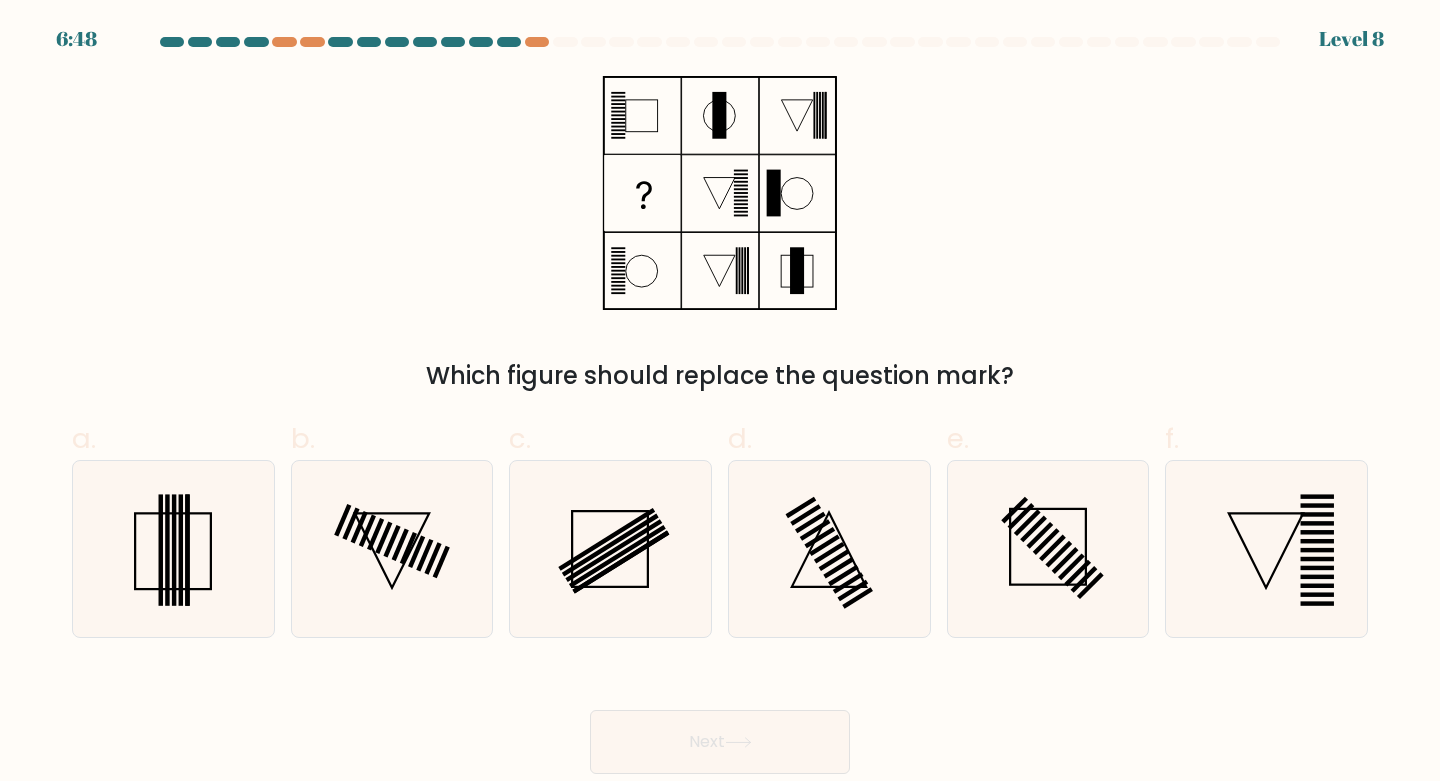 click at bounding box center (1266, 549) 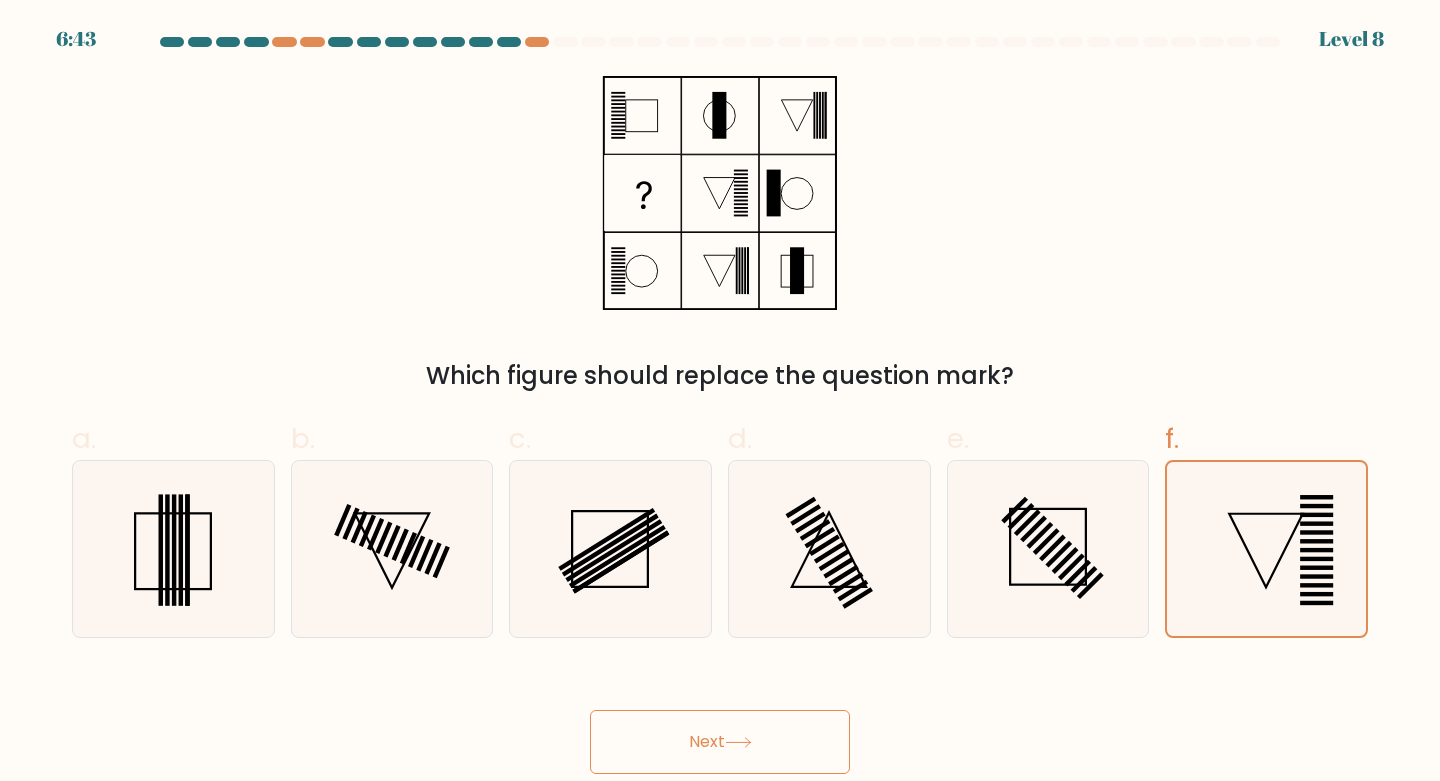 click at bounding box center (173, 549) 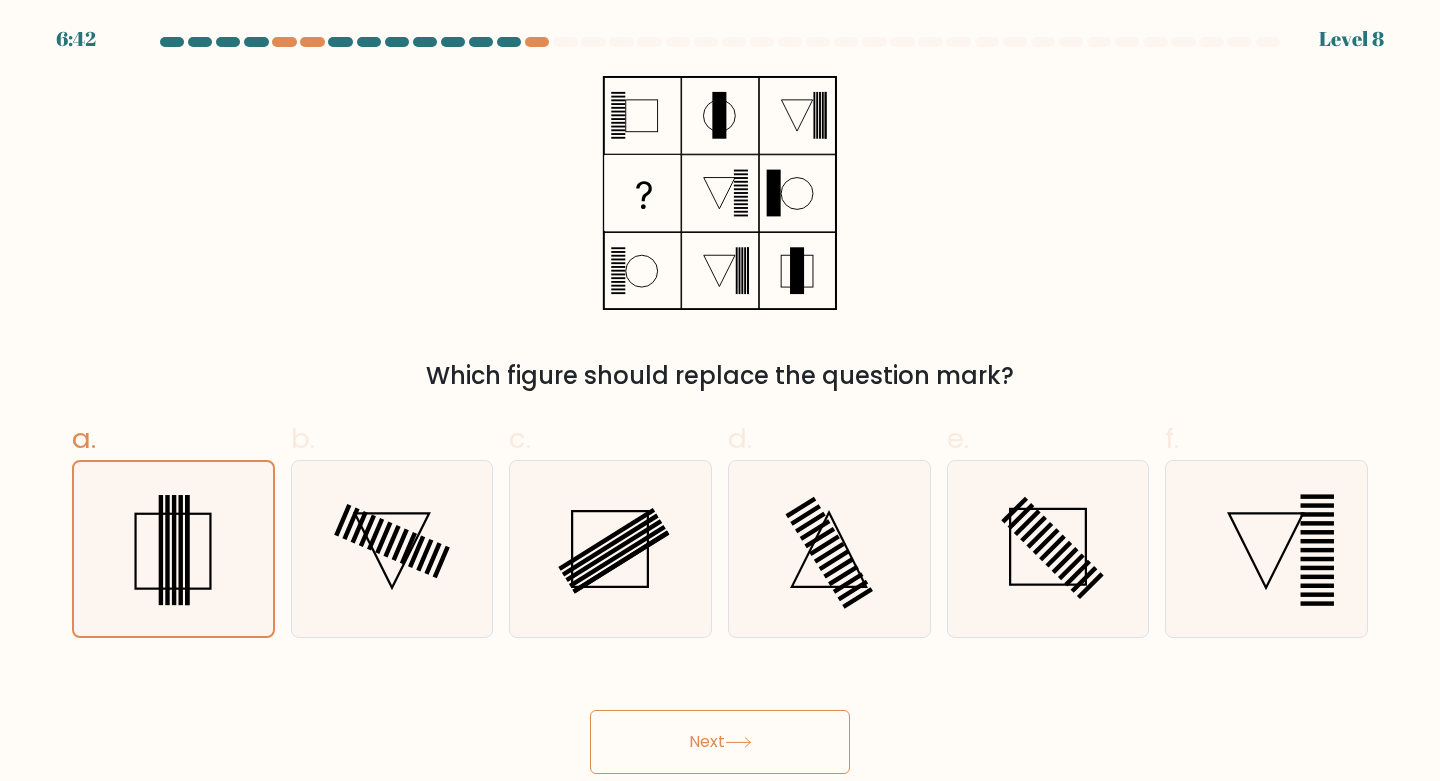 click on "Next" at bounding box center [720, 742] 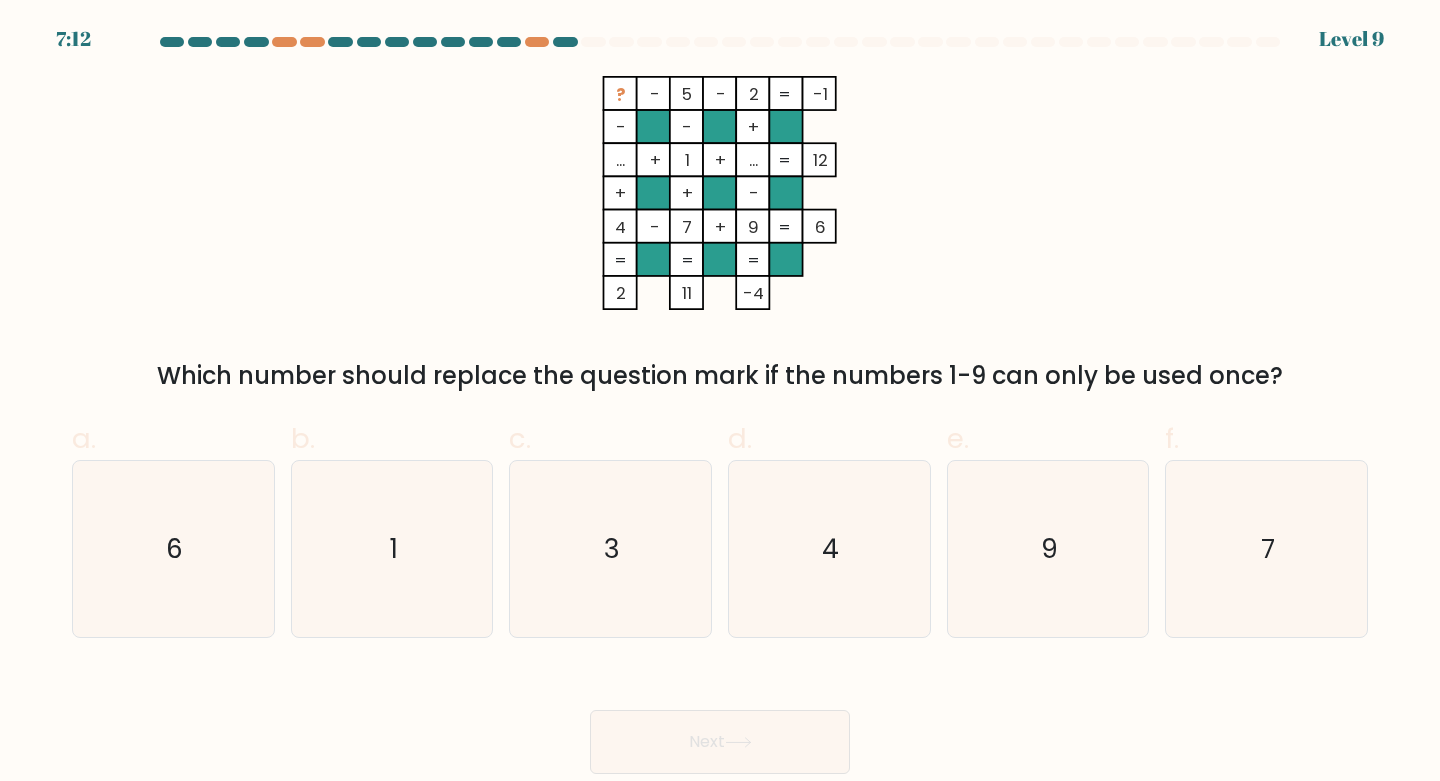 click on "4" at bounding box center [829, 549] 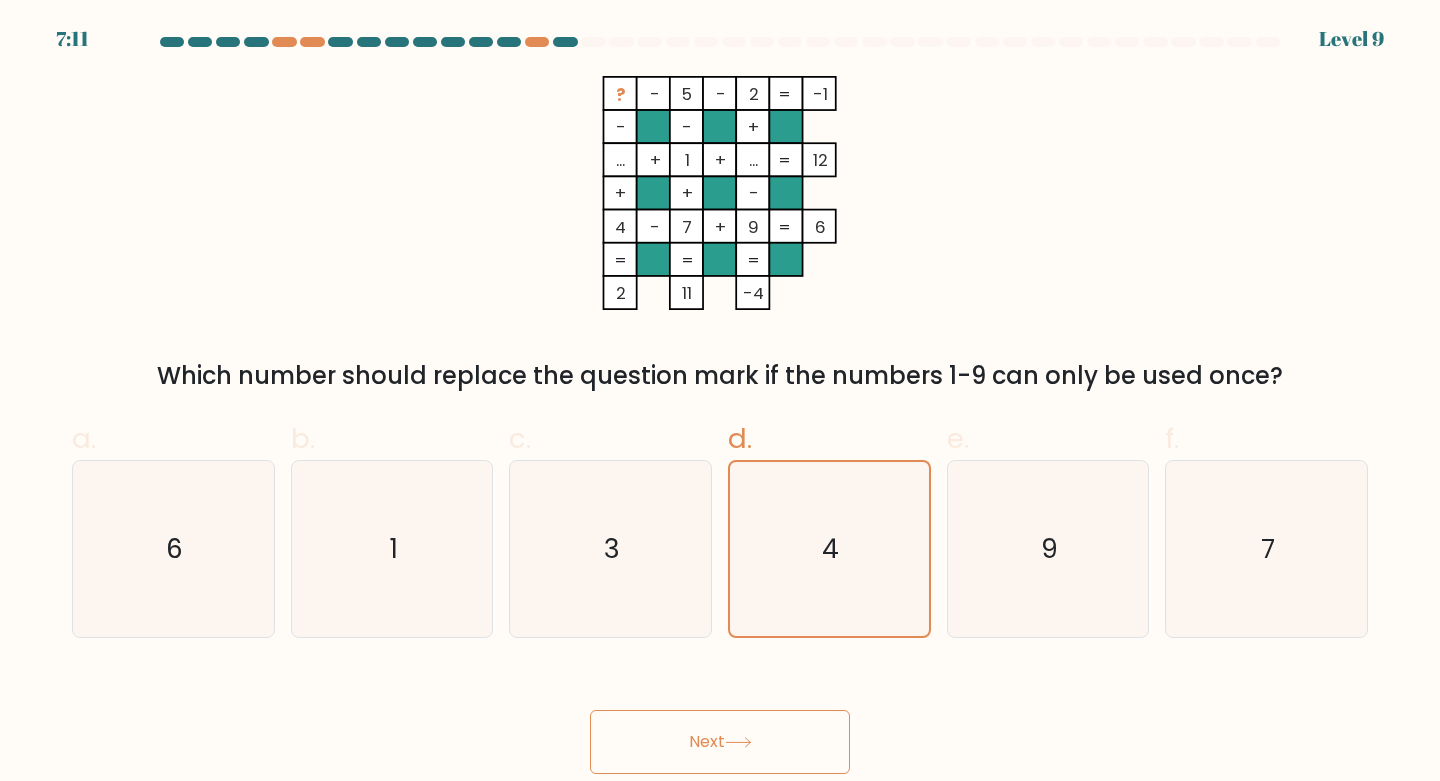 click on "[TIME]
[LEVEL]" at bounding box center (720, 390) 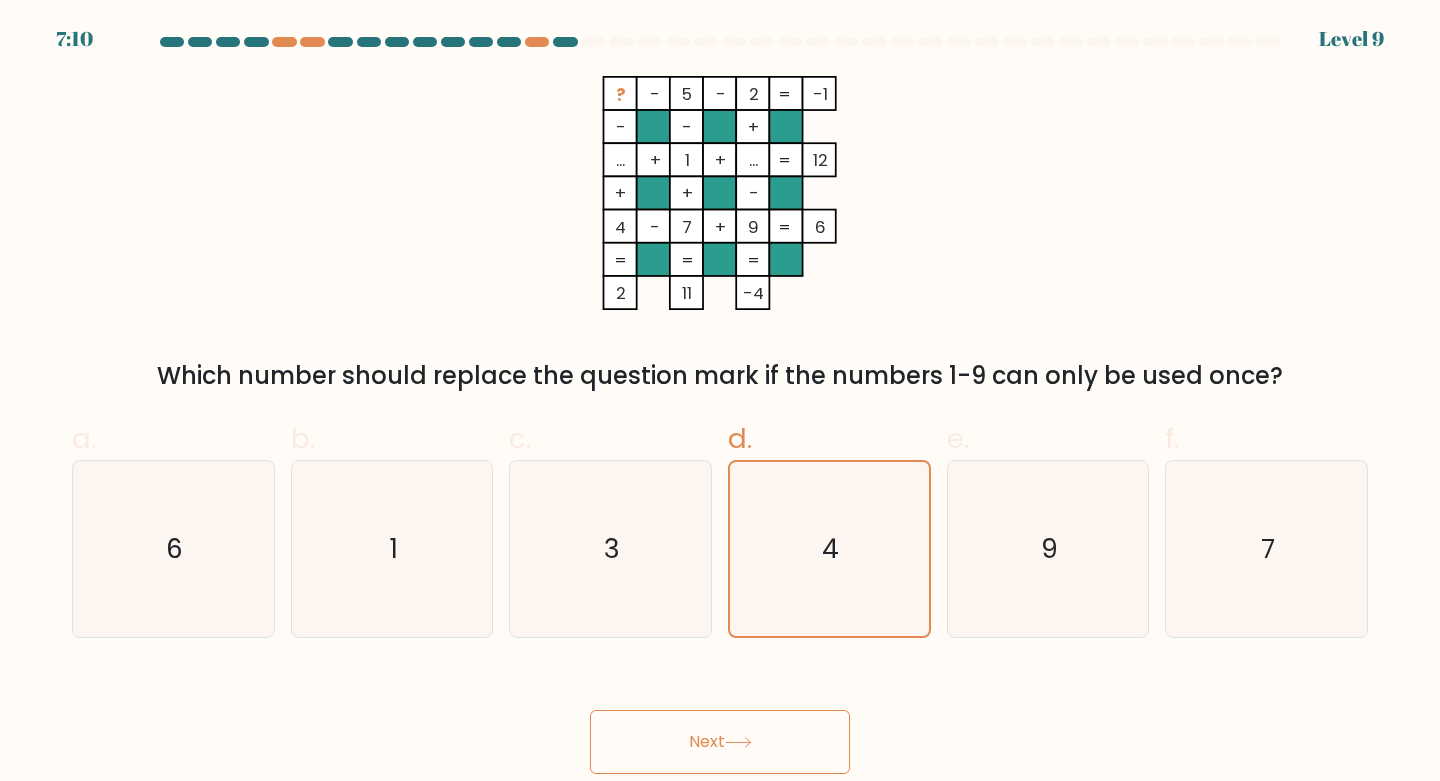 click on "Next" at bounding box center [720, 742] 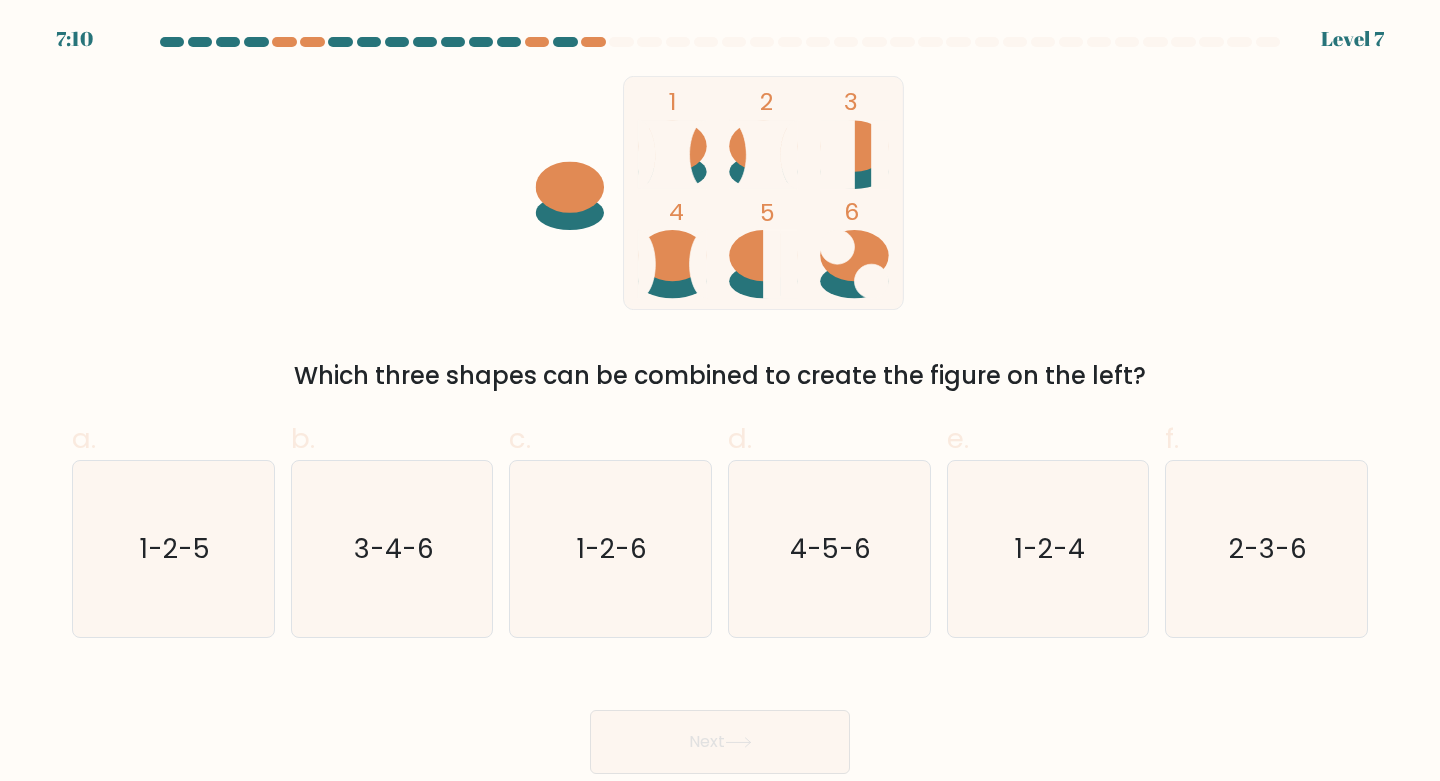 click on "Next" at bounding box center (720, 742) 